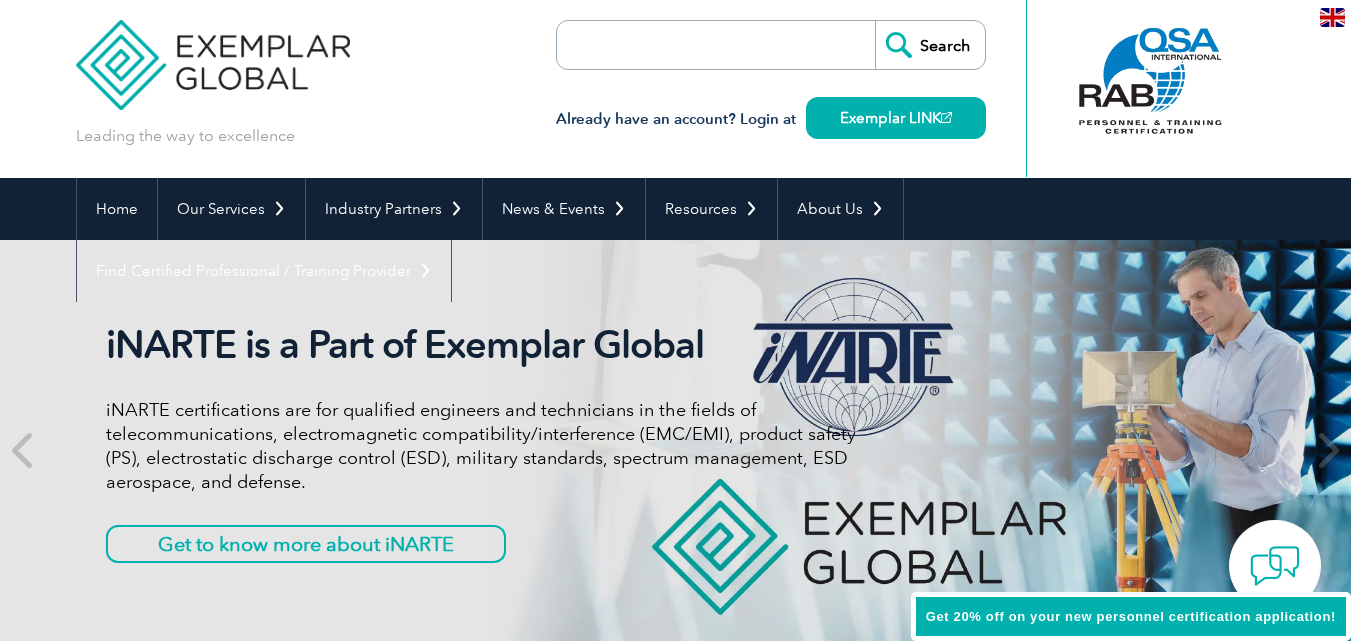 scroll, scrollTop: 0, scrollLeft: 0, axis: both 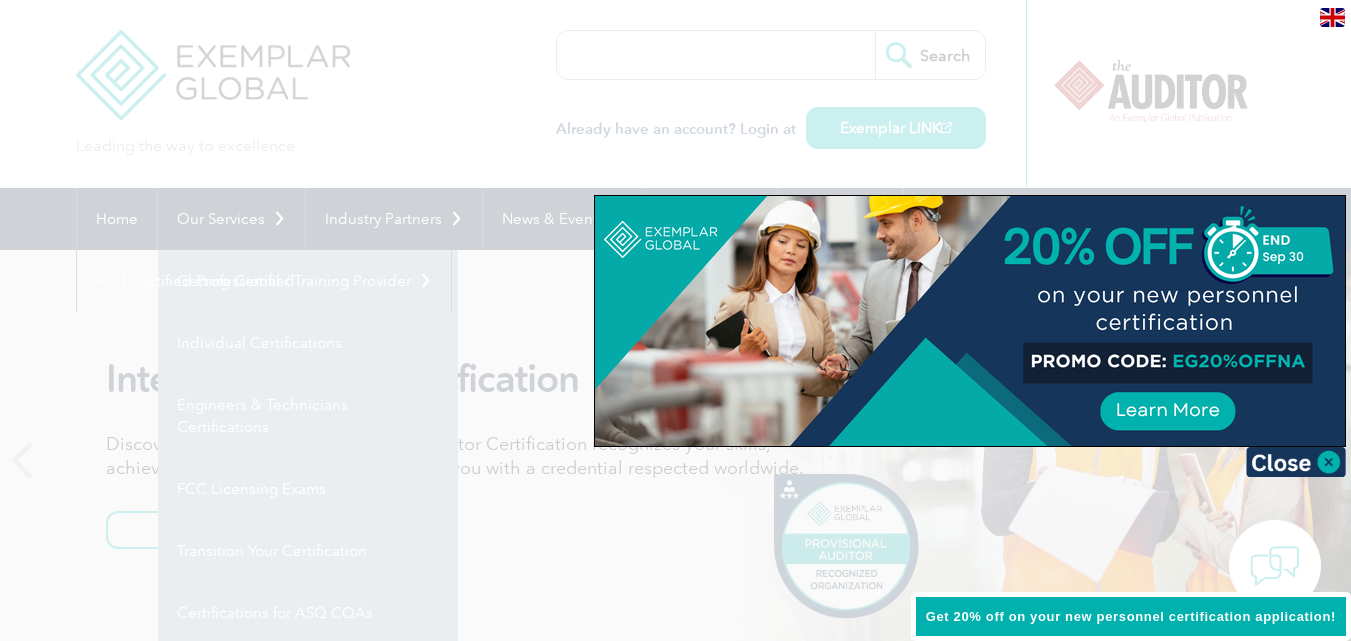 click at bounding box center (675, 320) 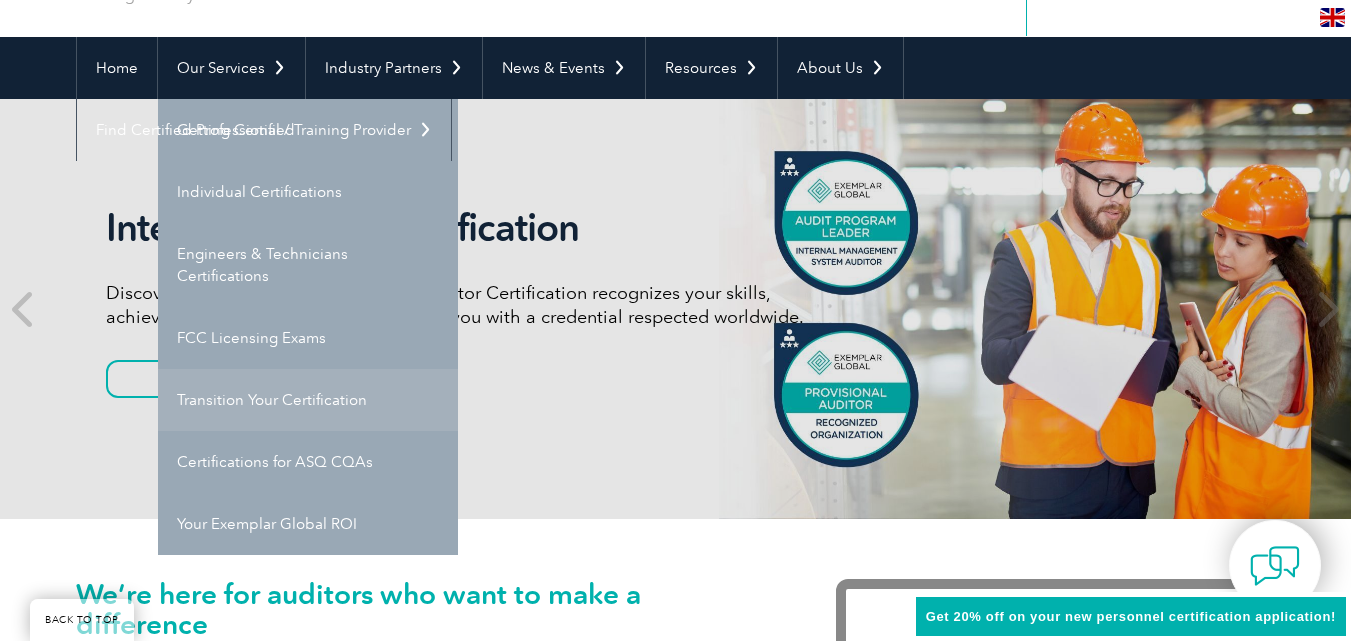scroll, scrollTop: 200, scrollLeft: 0, axis: vertical 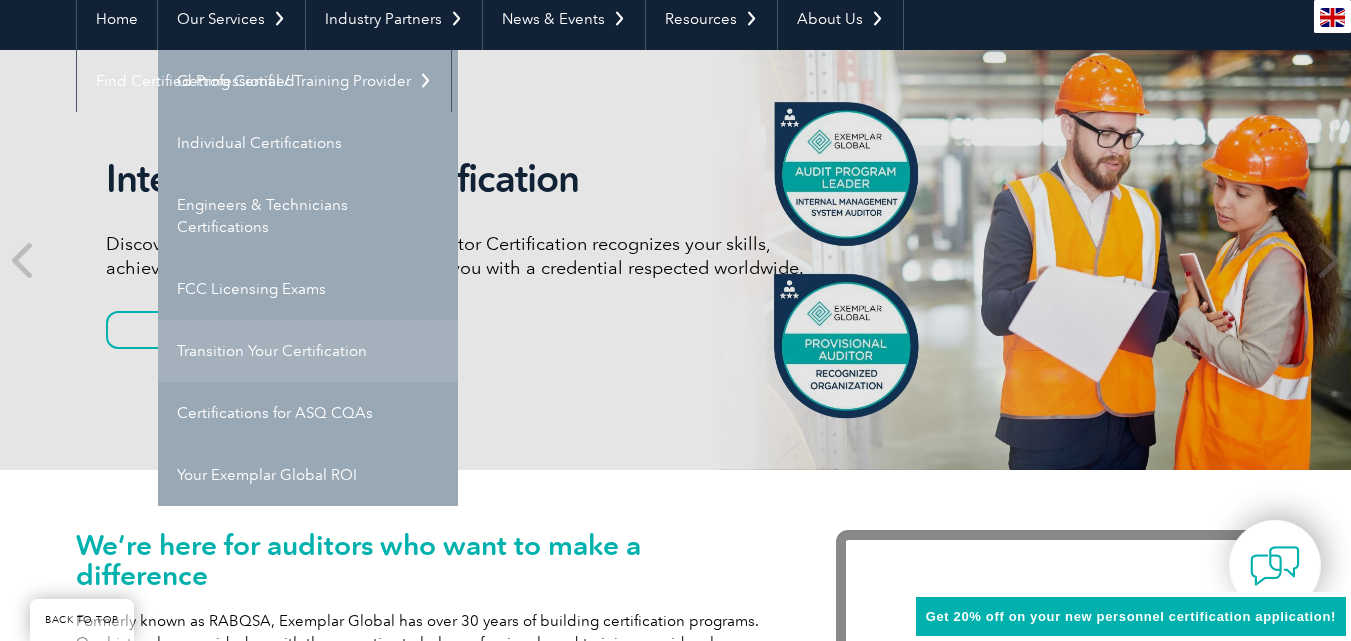 click on "BACK TO TOP              Leading the way to excellence                                                                                                                 Search       Already have an account? Login at  Exemplar LINK        ▼                            Home   Our Services     Getting Certified   Individual Certifications   Engineers & Technicians Certifications   FCC Licensing Exams   Transition Your Certification   Certifications for ASQ CQAs   Your Exemplar Global ROI     ▼   Industry Partners     Programs for Certification Bodies   Programs for Recognized Organizations   Programs for Training Providers   Program for Consulting Group   Certification Add-On (CAO) Program   Our Training Providers   Take a Certified Training Course     ▼   News & Events     Auditor Online   Webinars   Blog and News   Event Calendar     ▼   Resources     Career Center     Auditors Jobs   Engineers & Technicians Jobs     ▼   Digital Badging     Individual Digital Badges       ▼" at bounding box center (675, 2537) 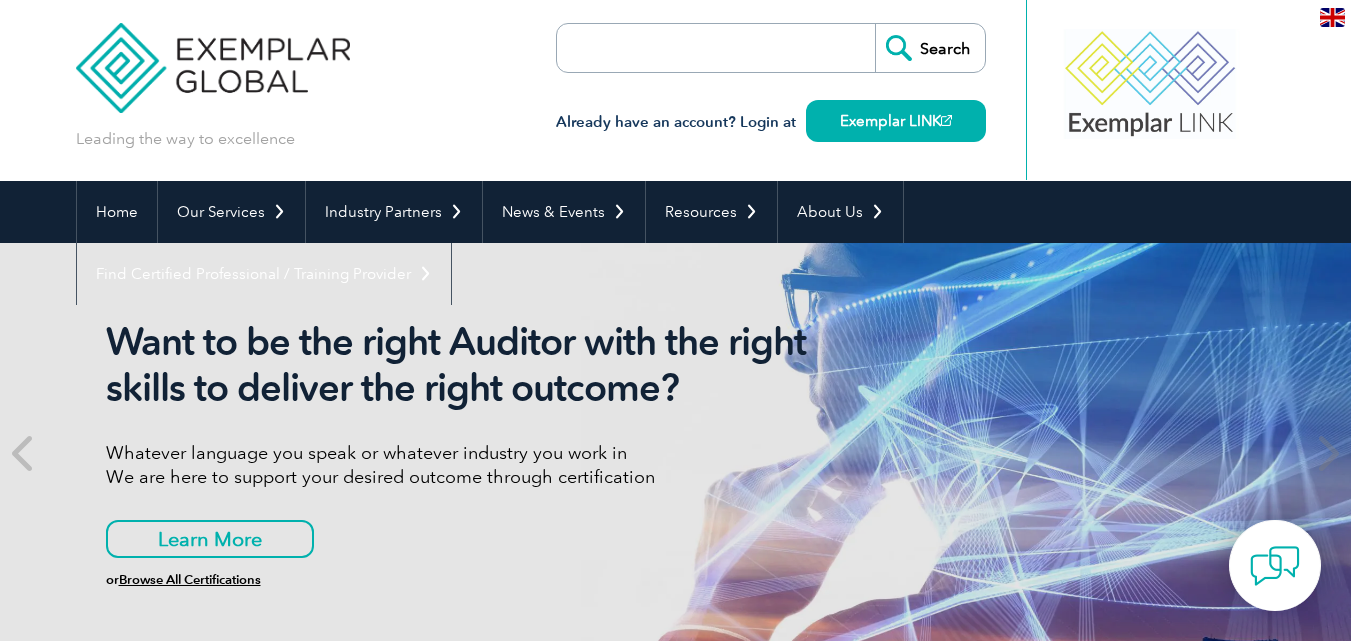 scroll, scrollTop: 0, scrollLeft: 0, axis: both 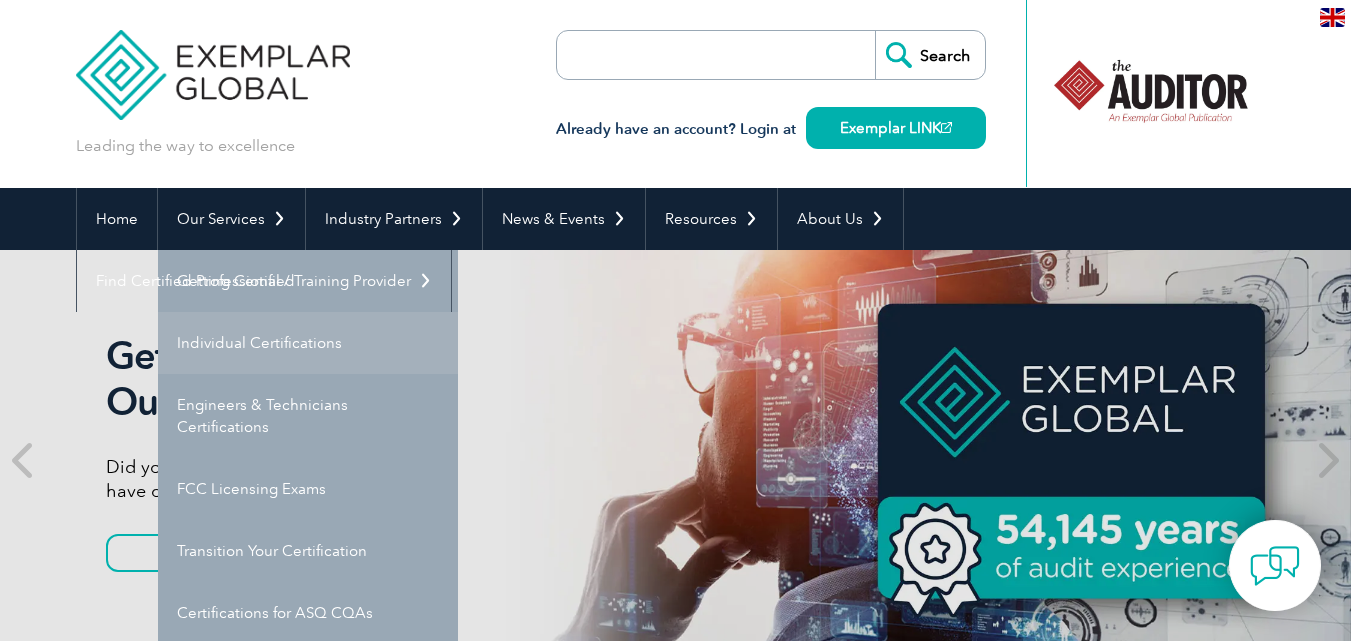 click on "Individual Certifications" at bounding box center [308, 343] 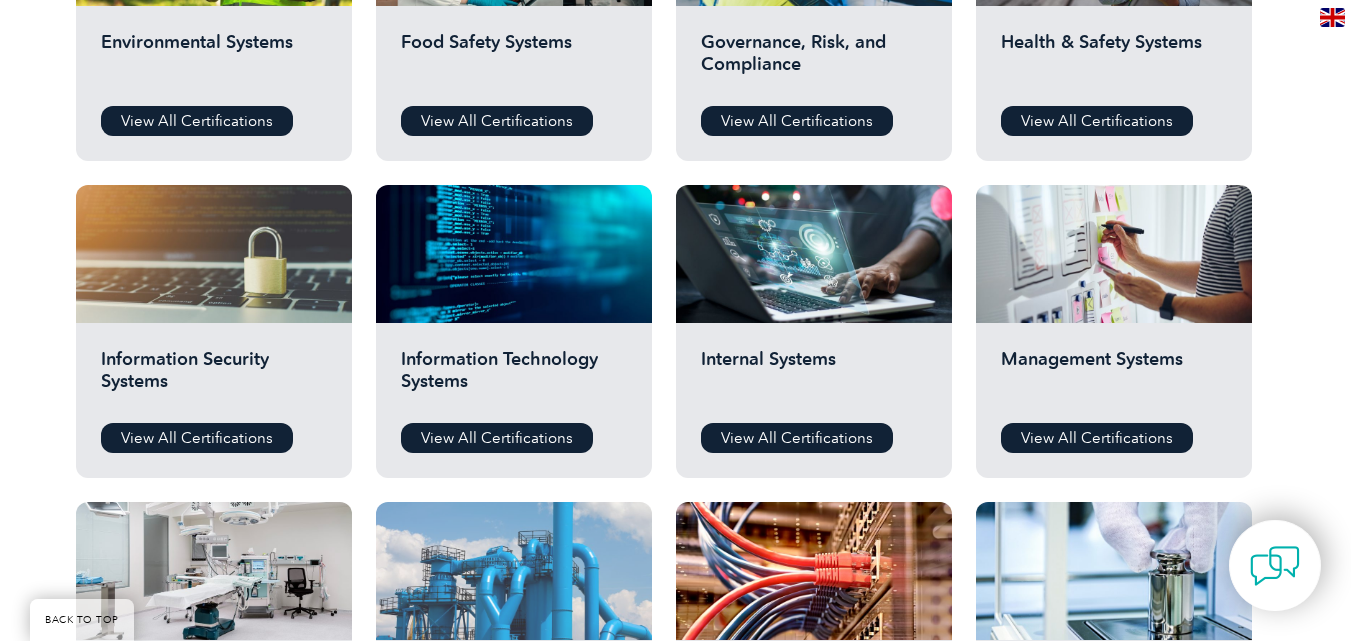 scroll, scrollTop: 800, scrollLeft: 0, axis: vertical 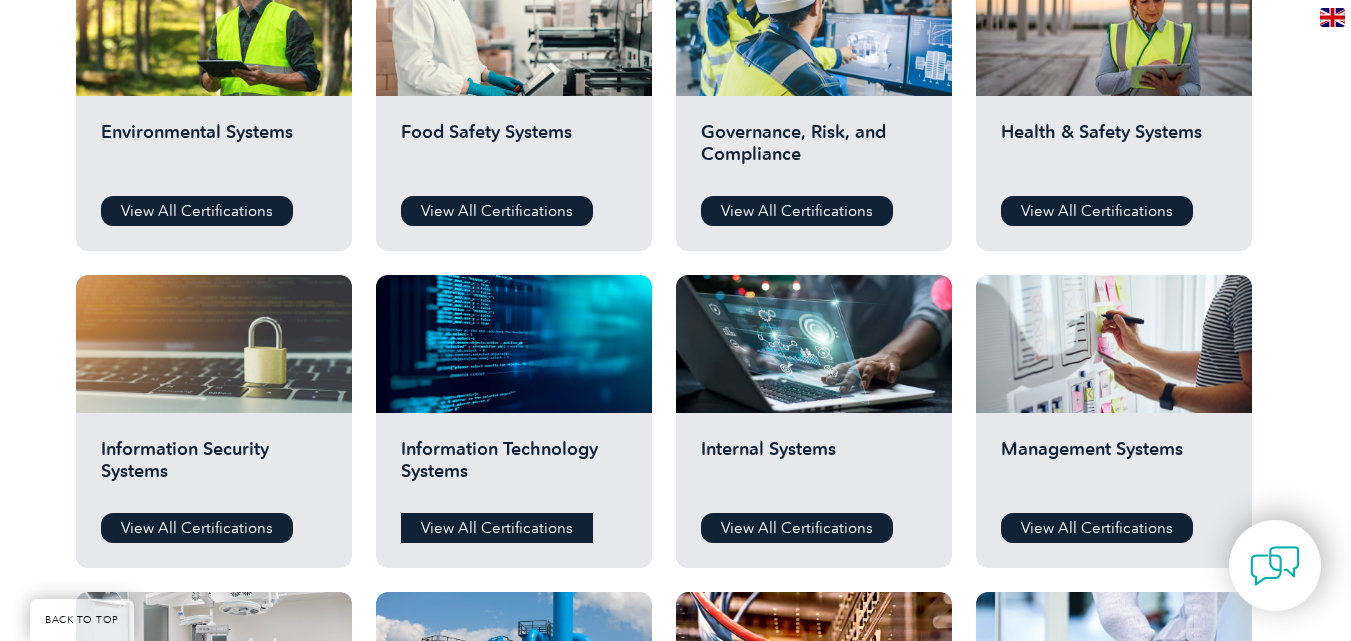click on "View All Certifications" at bounding box center [497, 528] 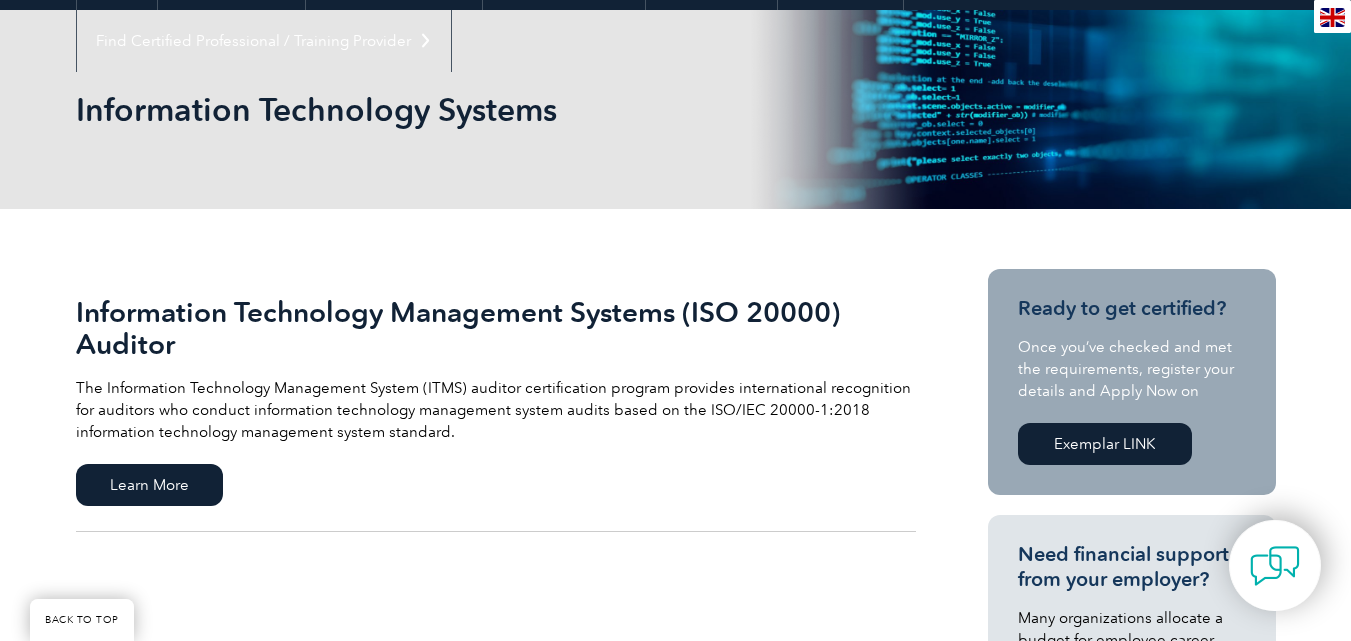 scroll, scrollTop: 200, scrollLeft: 0, axis: vertical 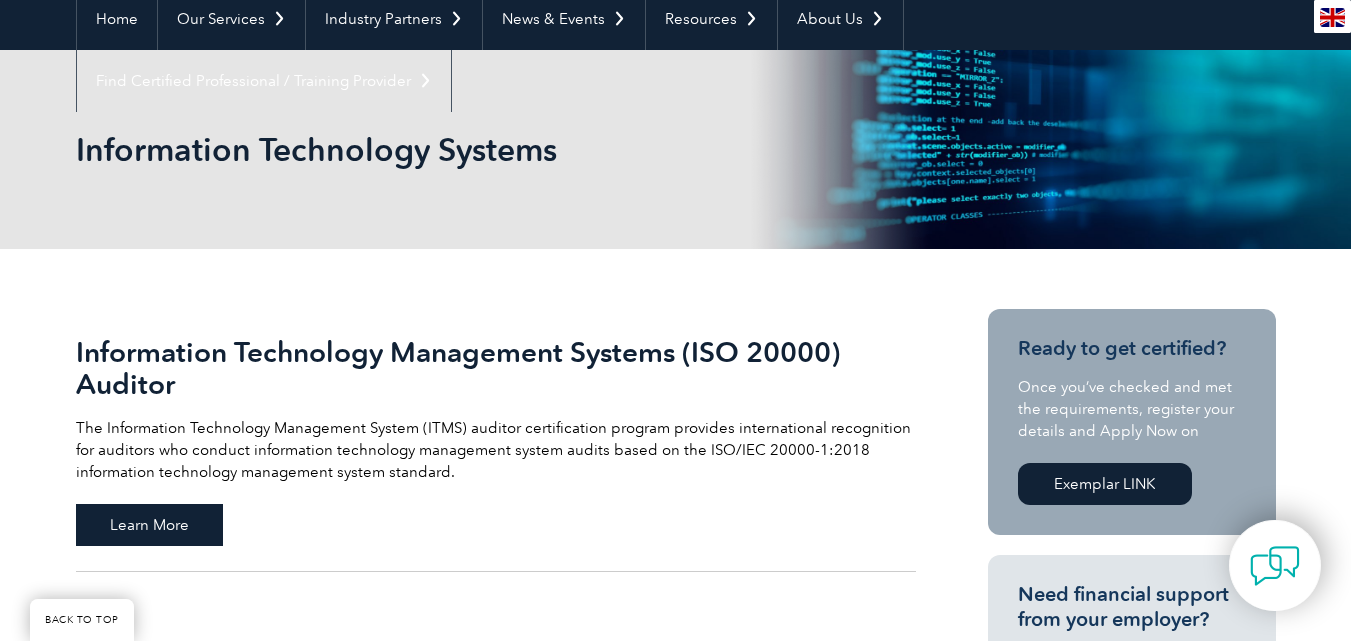 click on "Learn More" at bounding box center [149, 525] 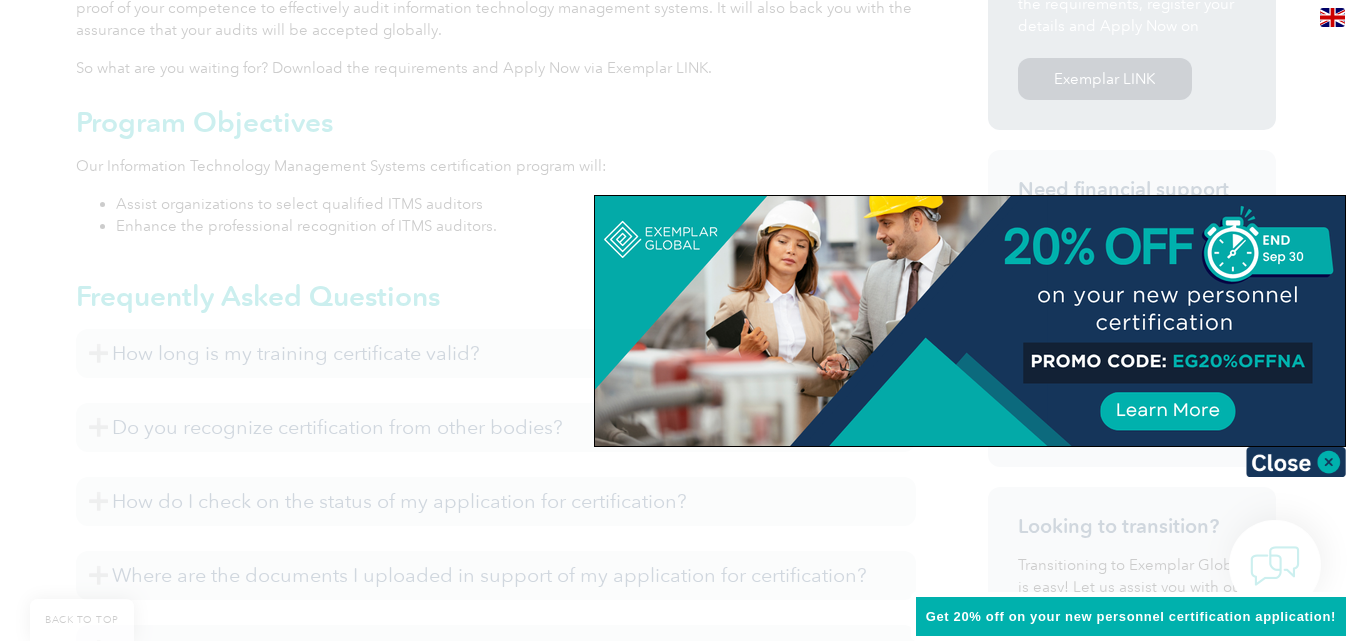 scroll, scrollTop: 800, scrollLeft: 0, axis: vertical 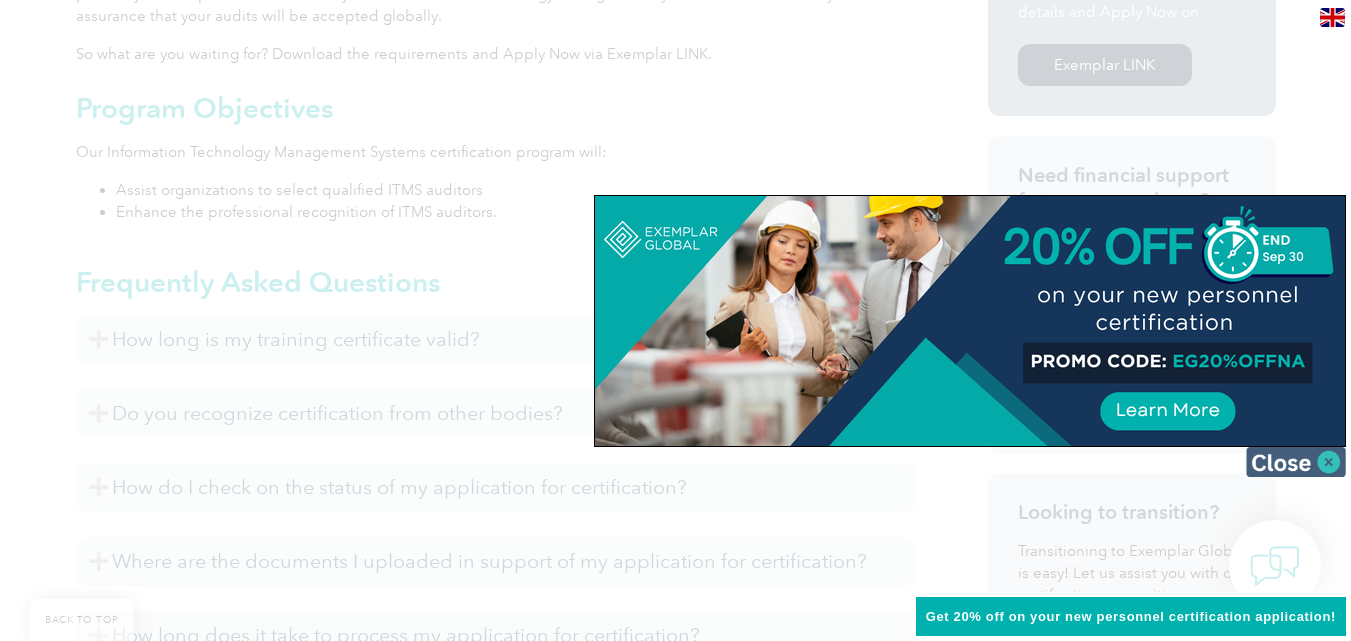 click at bounding box center (1296, 462) 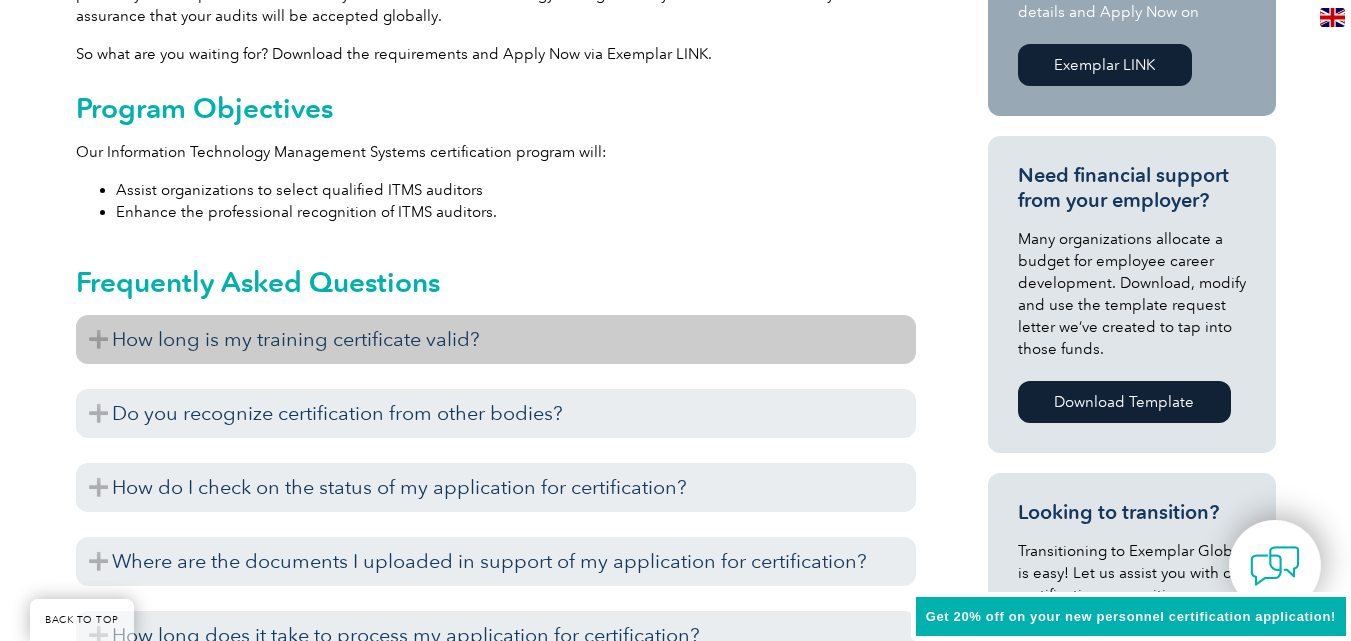 click on "How long is my training certificate valid?" at bounding box center [496, 339] 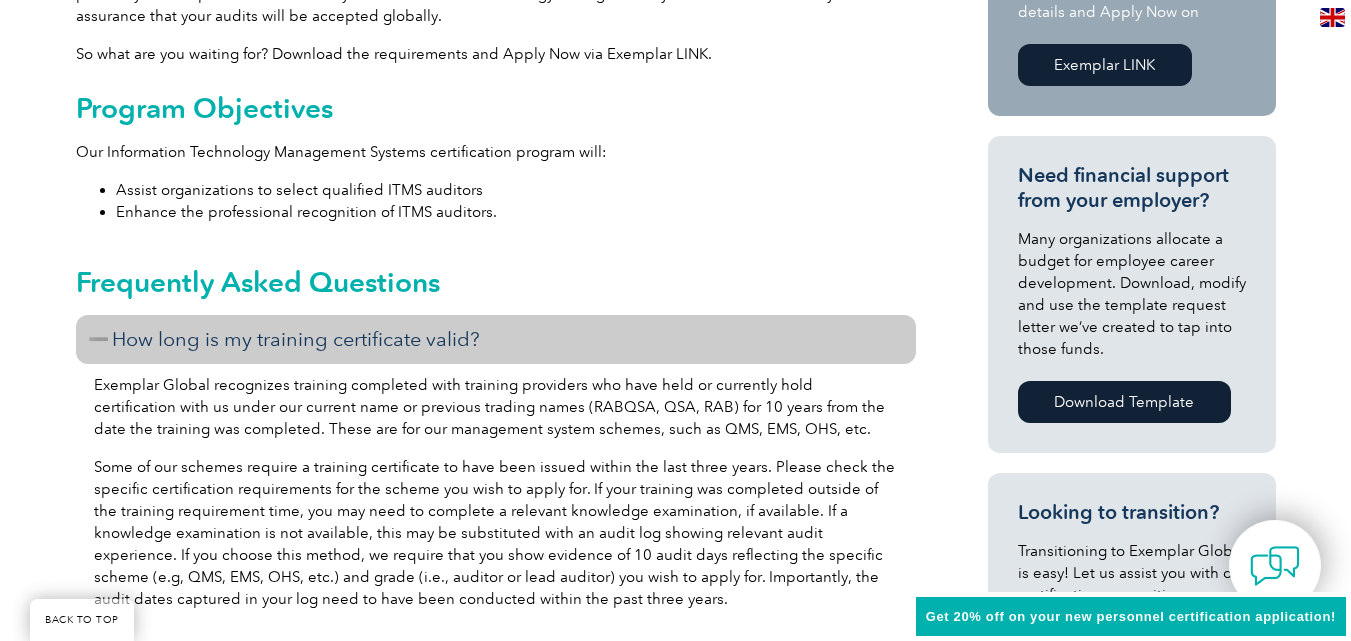click on "How long is my training certificate valid?" at bounding box center [496, 339] 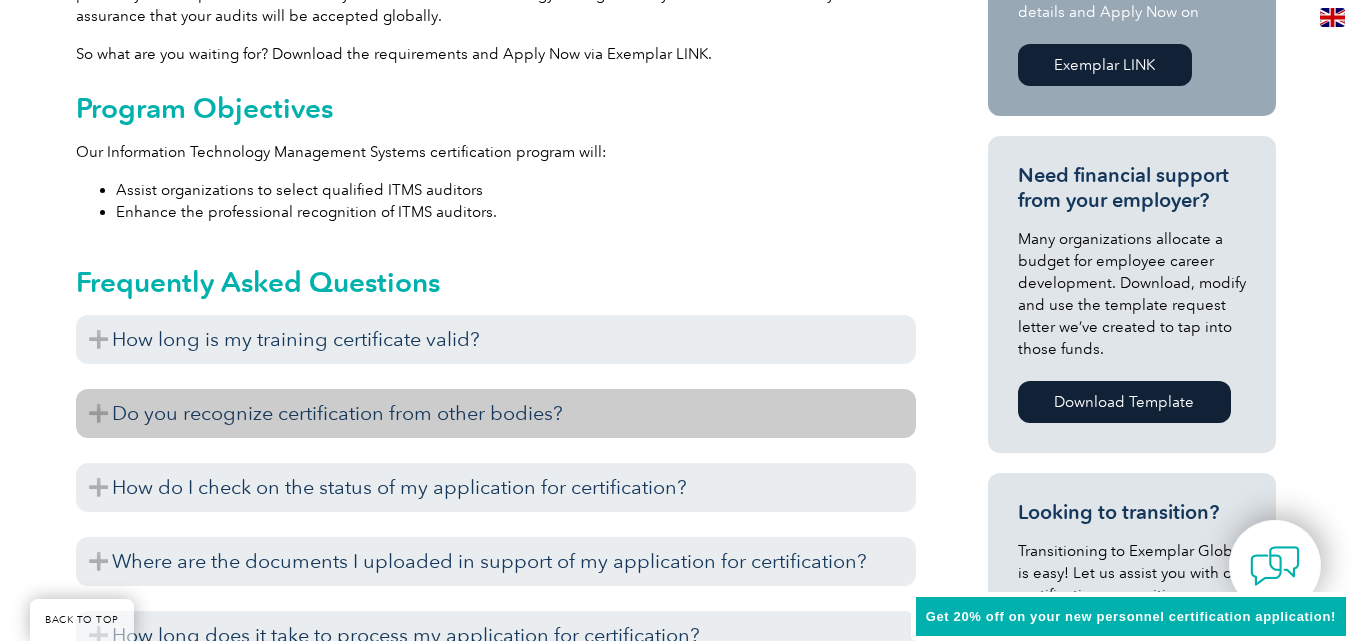 click on "Do you recognize certification from other bodies?" at bounding box center [496, 413] 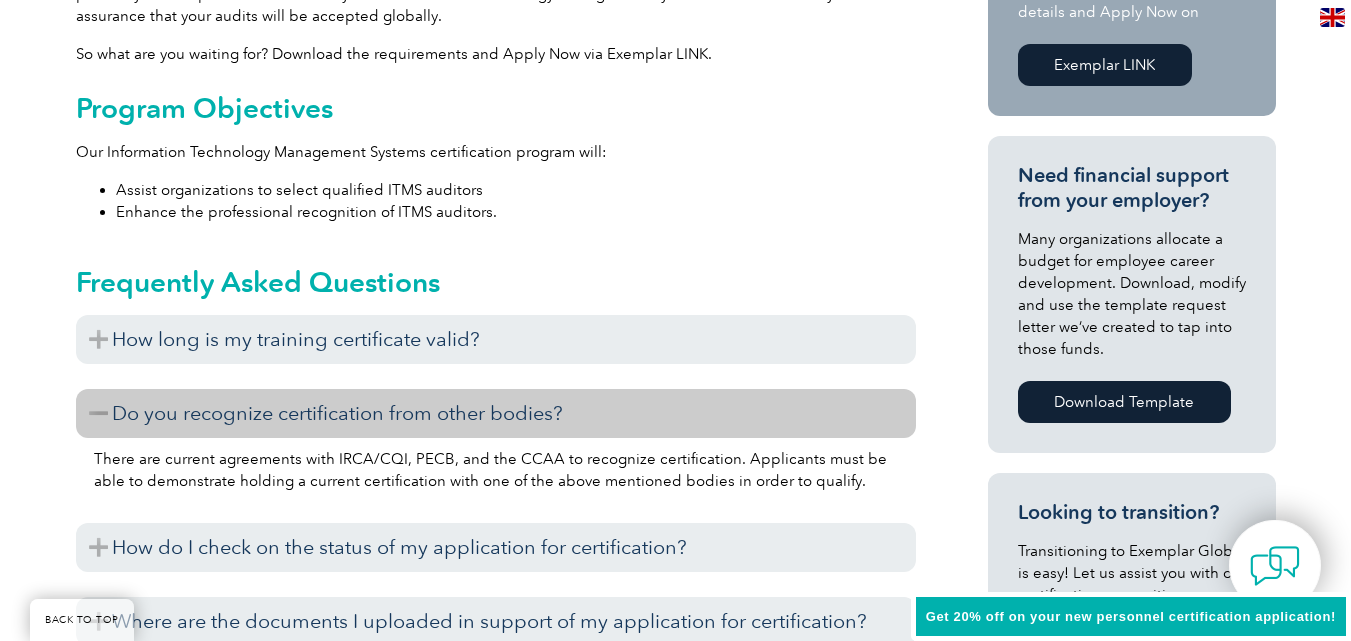 click on "Do you recognize certification from other bodies?" at bounding box center (496, 413) 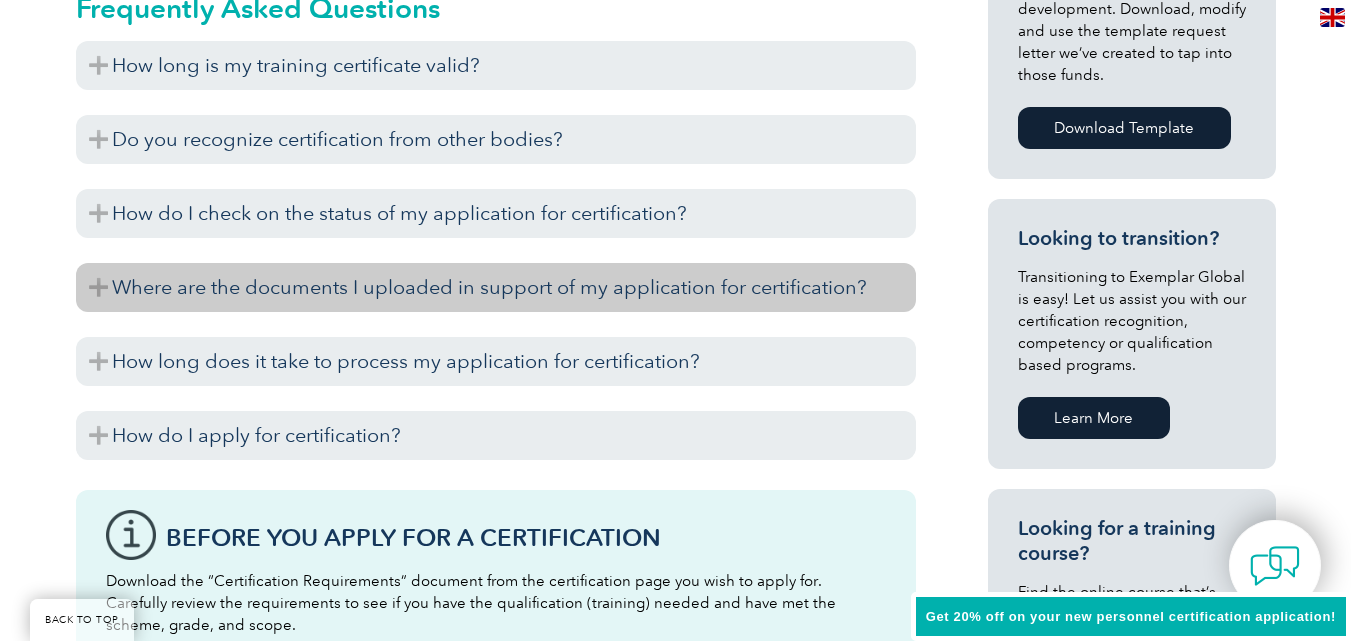 scroll, scrollTop: 1100, scrollLeft: 0, axis: vertical 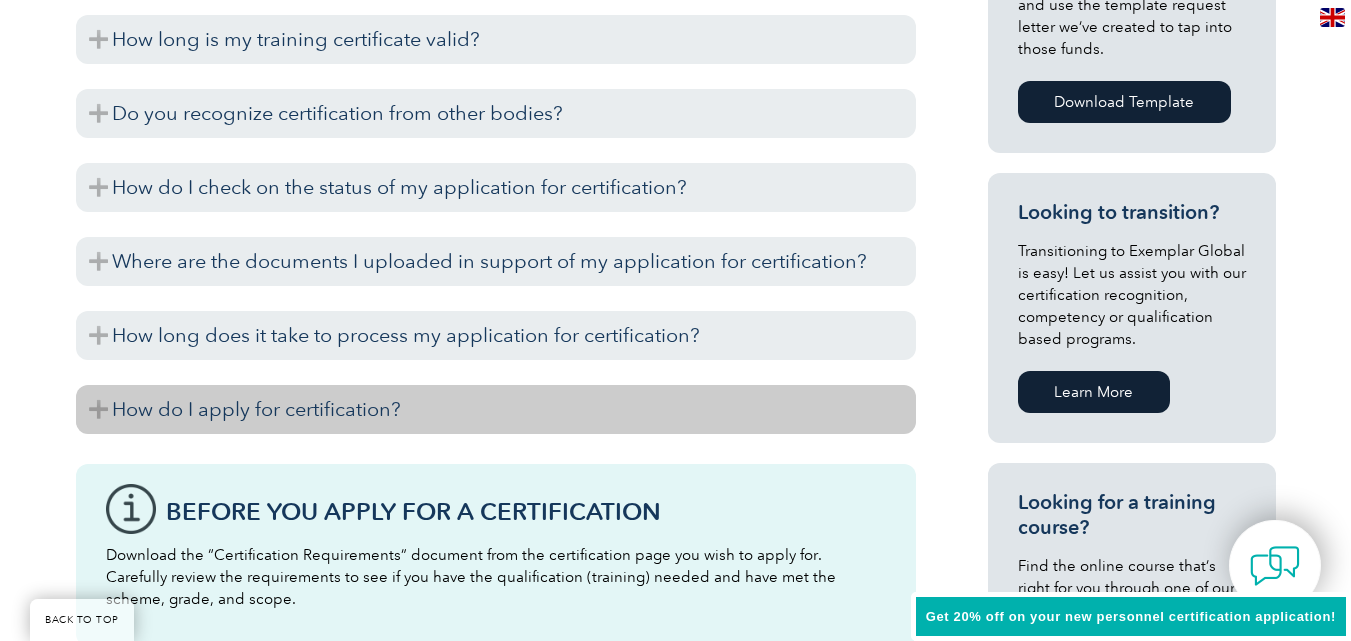 click on "How do I apply for certification?" at bounding box center [496, 409] 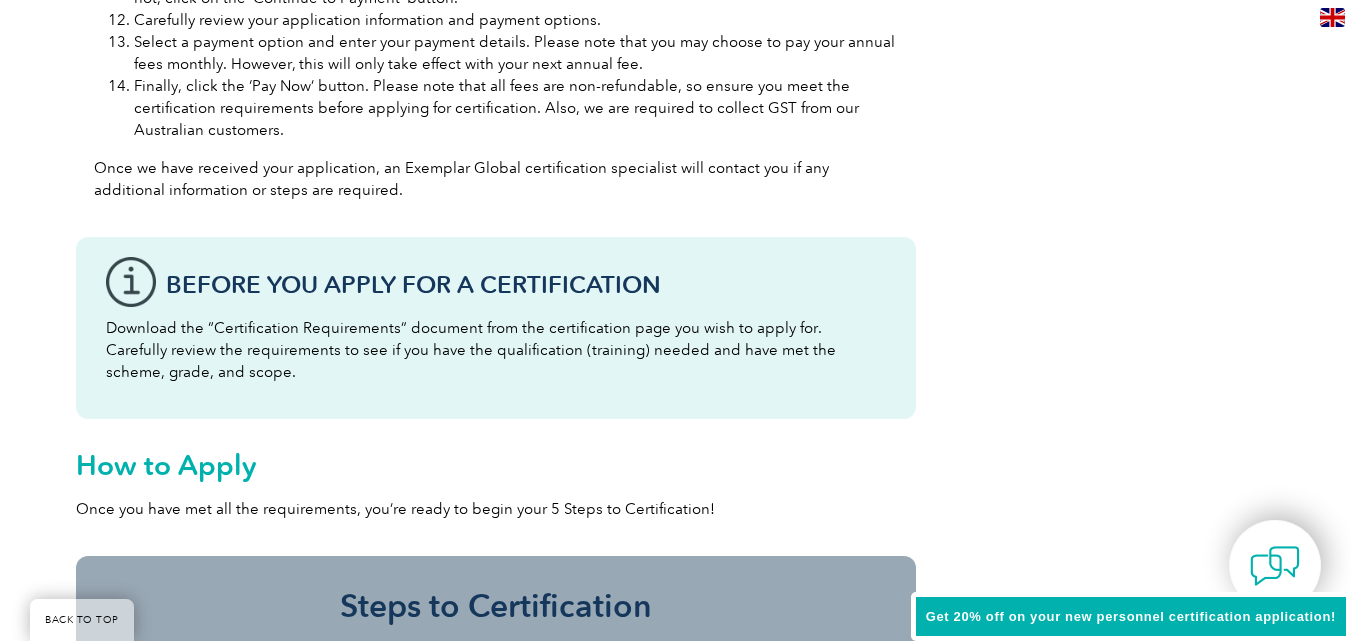 scroll, scrollTop: 1900, scrollLeft: 0, axis: vertical 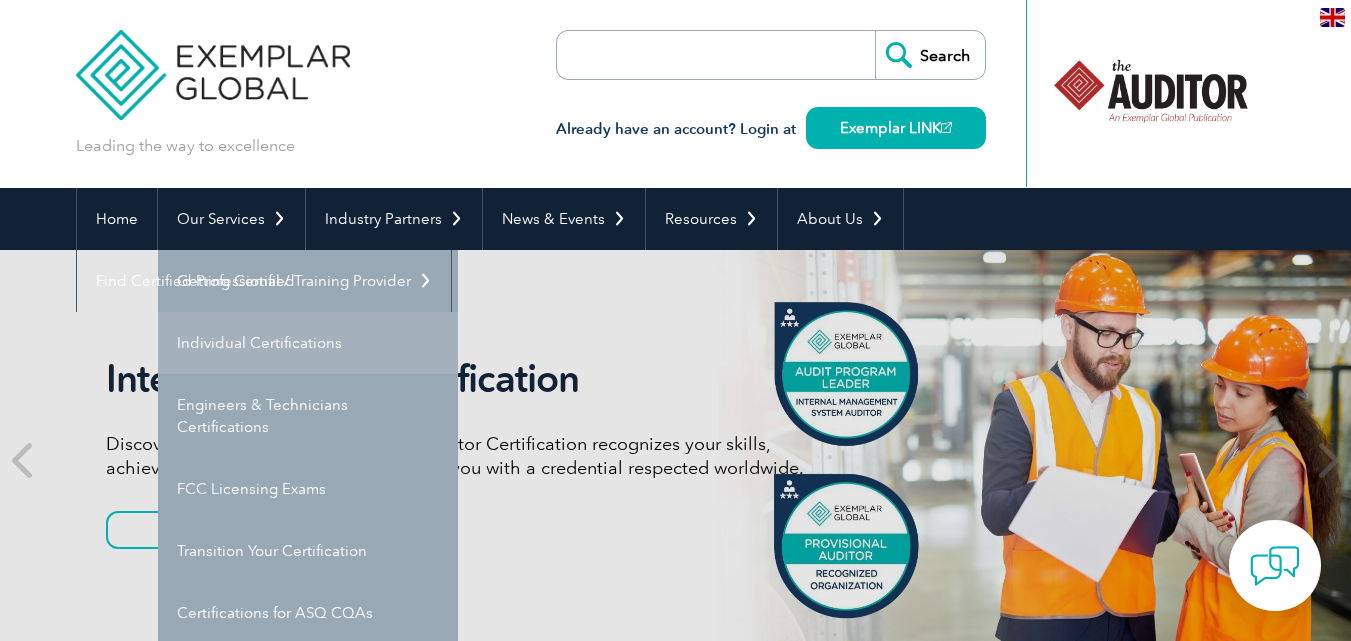 click on "Individual Certifications" at bounding box center [308, 343] 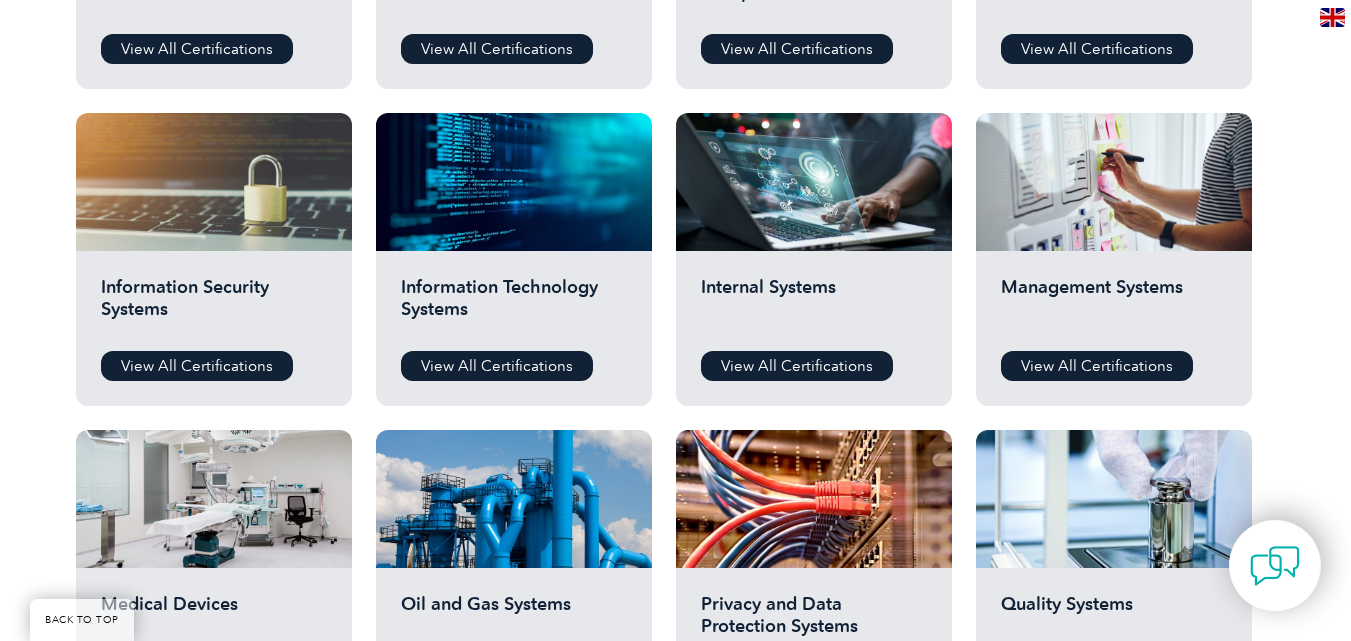 scroll, scrollTop: 1000, scrollLeft: 0, axis: vertical 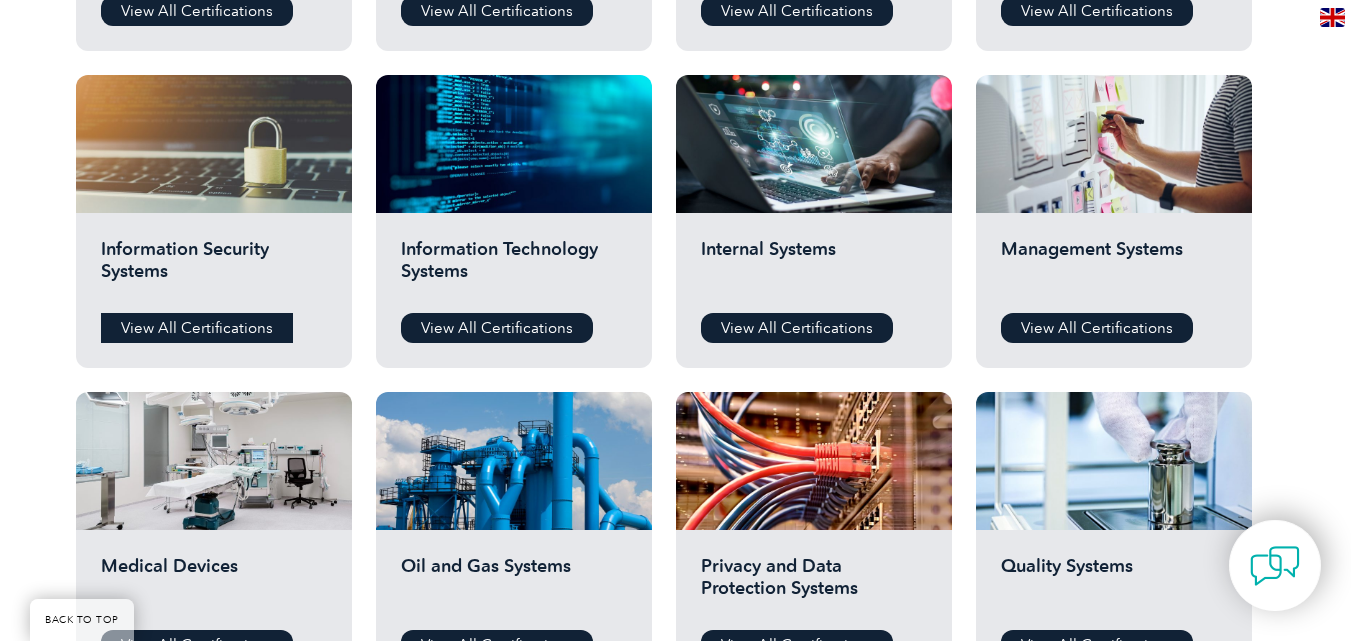click on "View All Certifications" at bounding box center [197, 328] 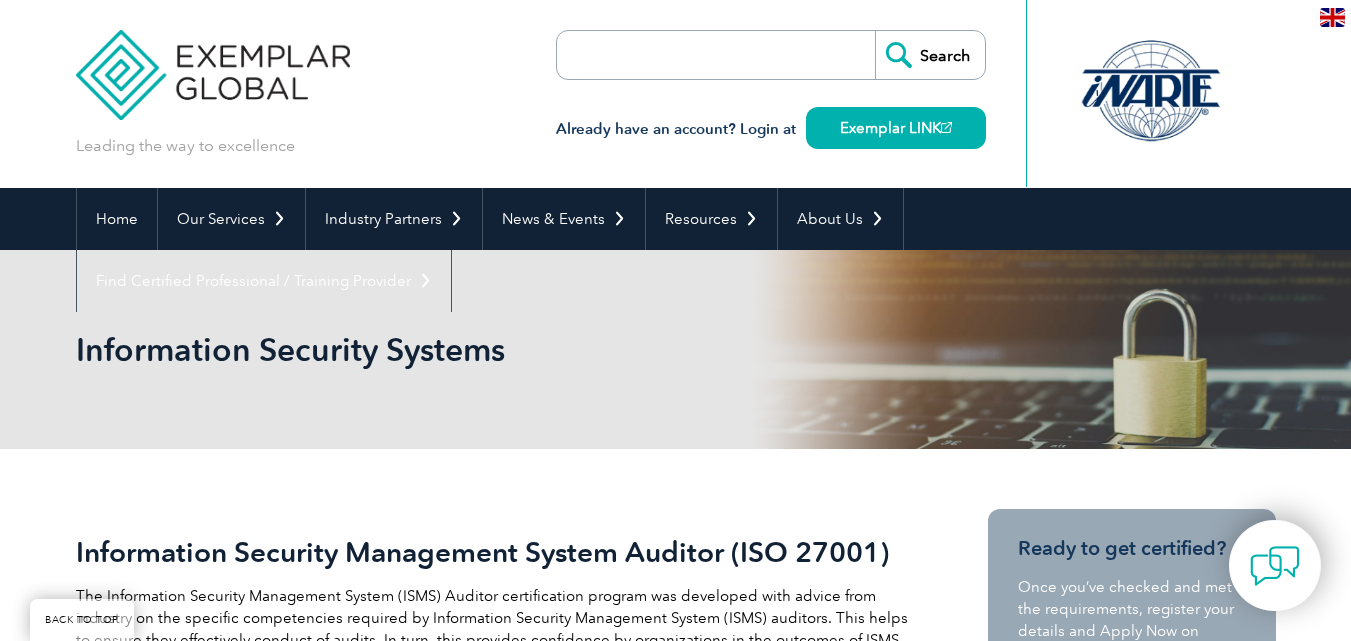 scroll, scrollTop: 500, scrollLeft: 0, axis: vertical 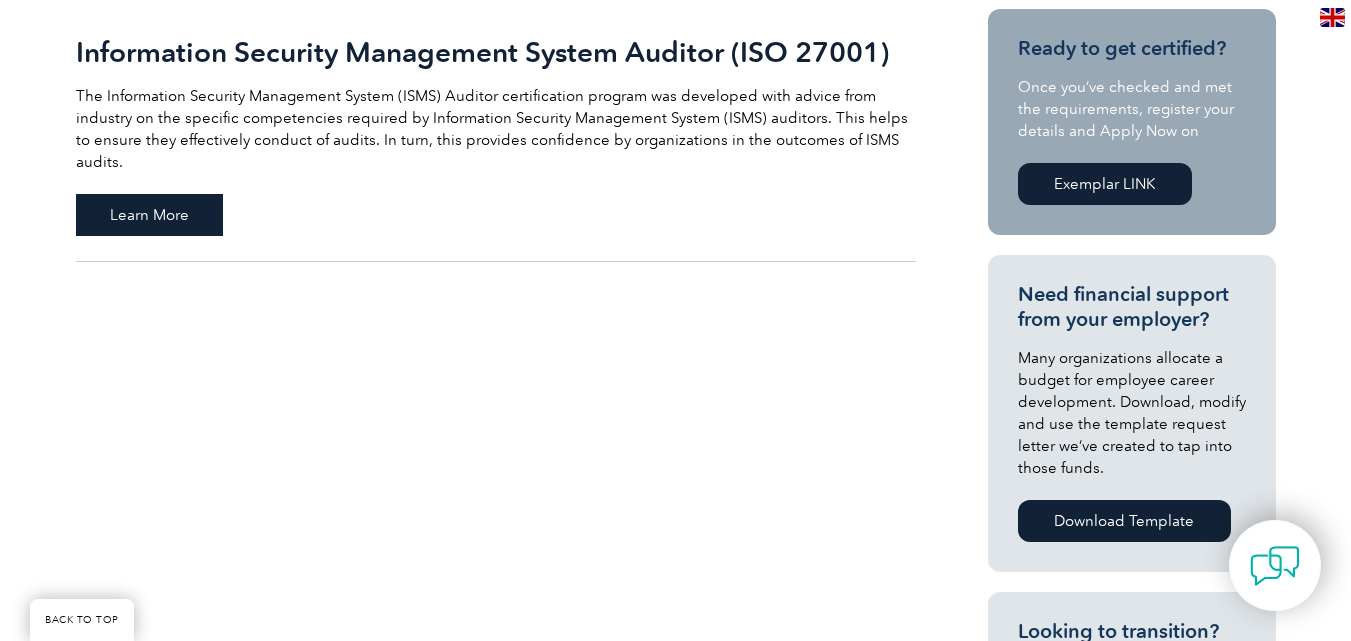 click on "Learn More" at bounding box center [149, 215] 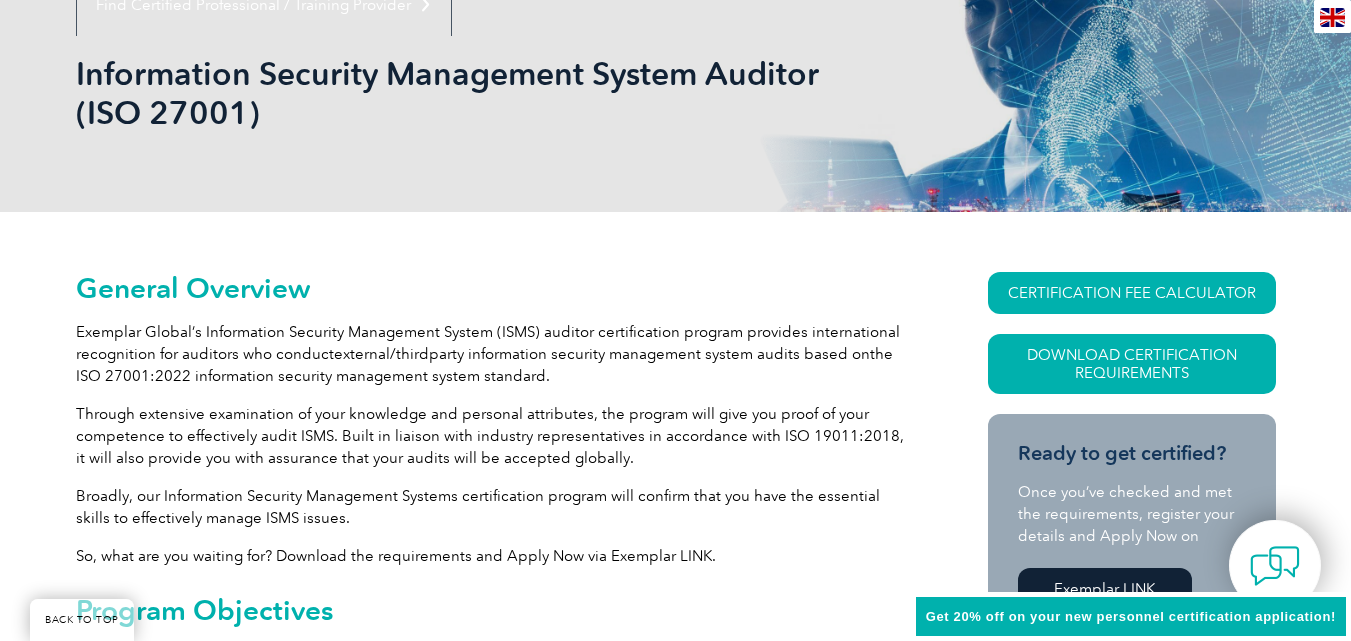 scroll, scrollTop: 319, scrollLeft: 0, axis: vertical 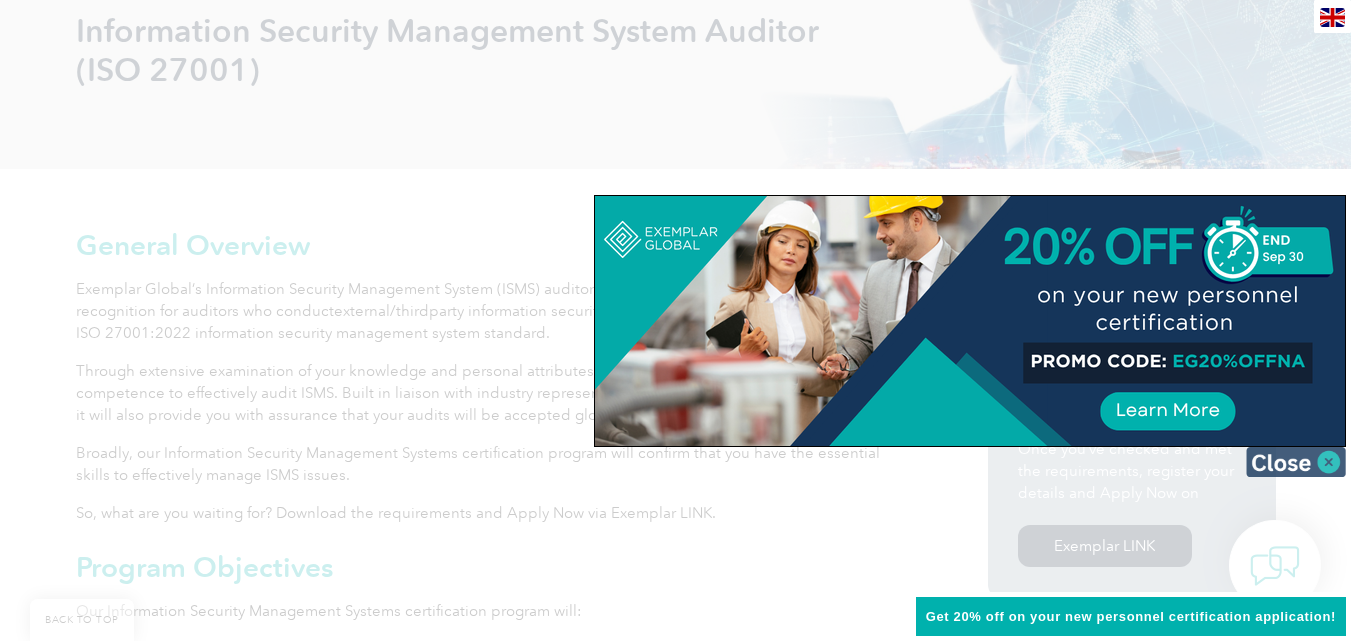 click at bounding box center (1296, 462) 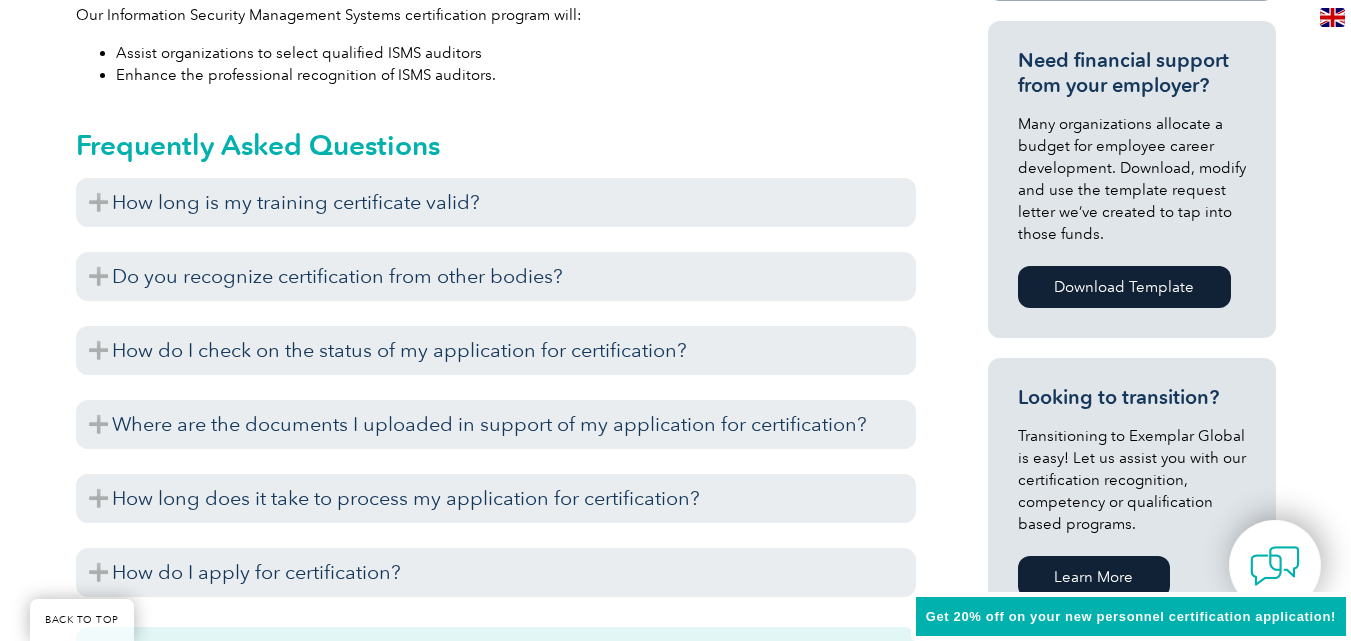 scroll, scrollTop: 919, scrollLeft: 0, axis: vertical 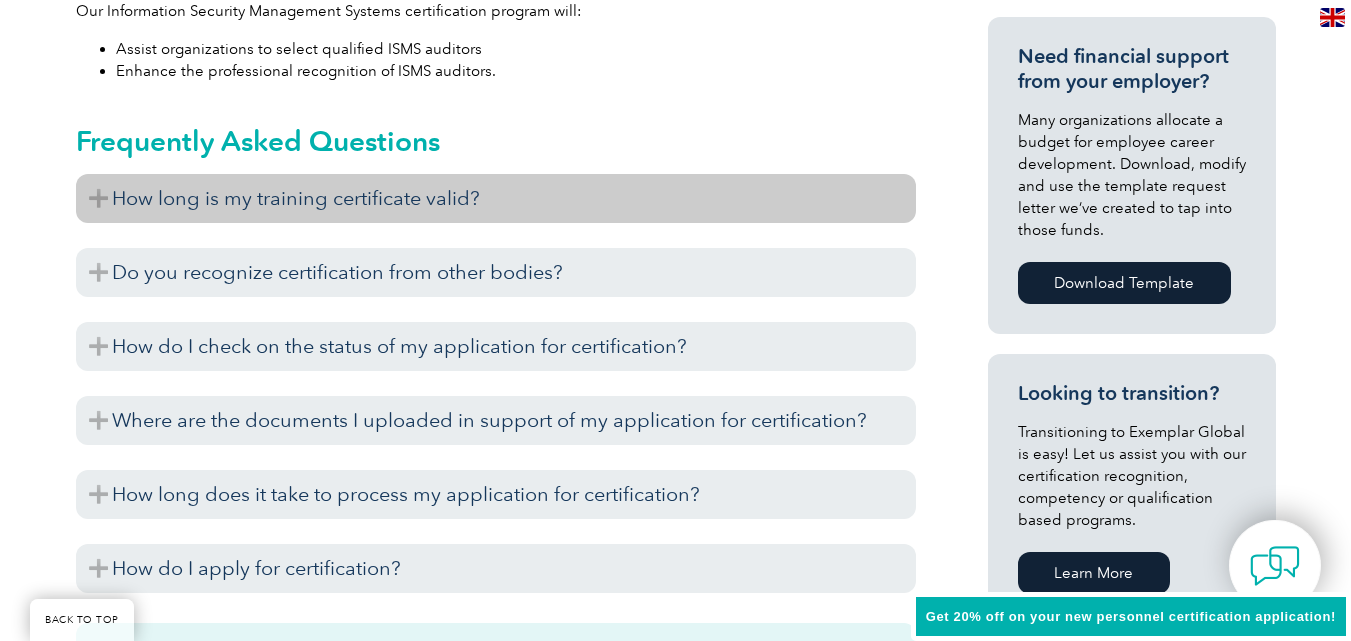 click on "How long is my training certificate valid?" at bounding box center [496, 198] 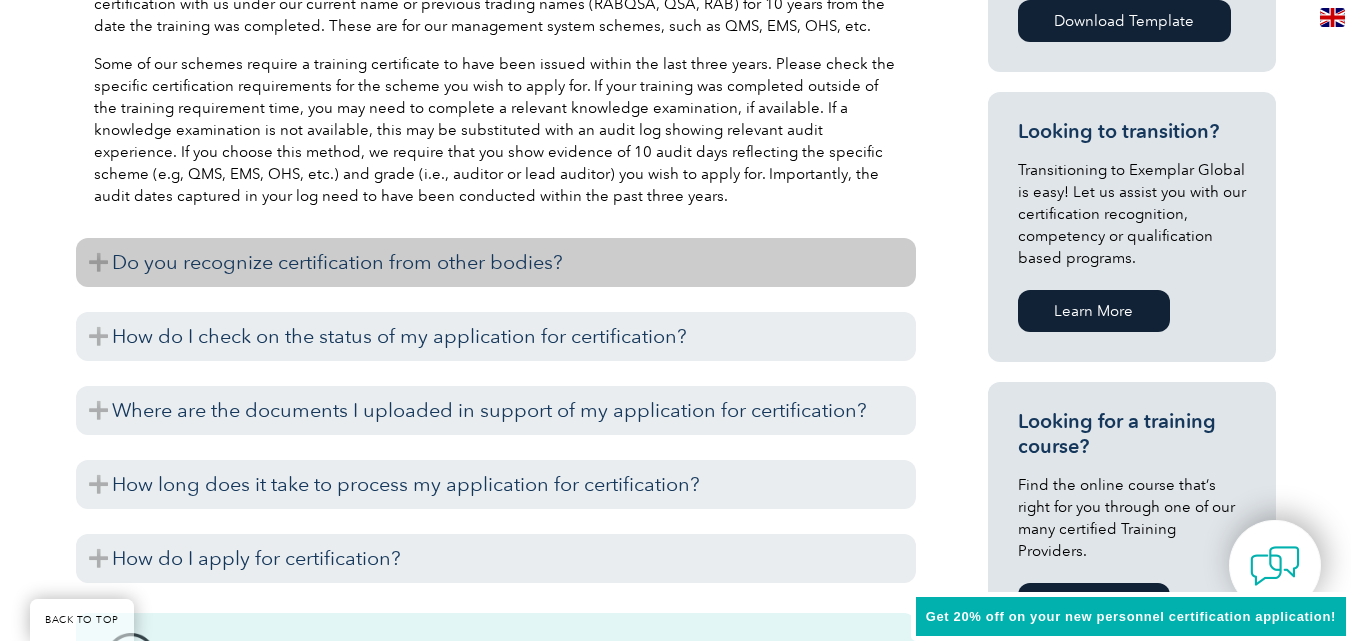 scroll, scrollTop: 1219, scrollLeft: 0, axis: vertical 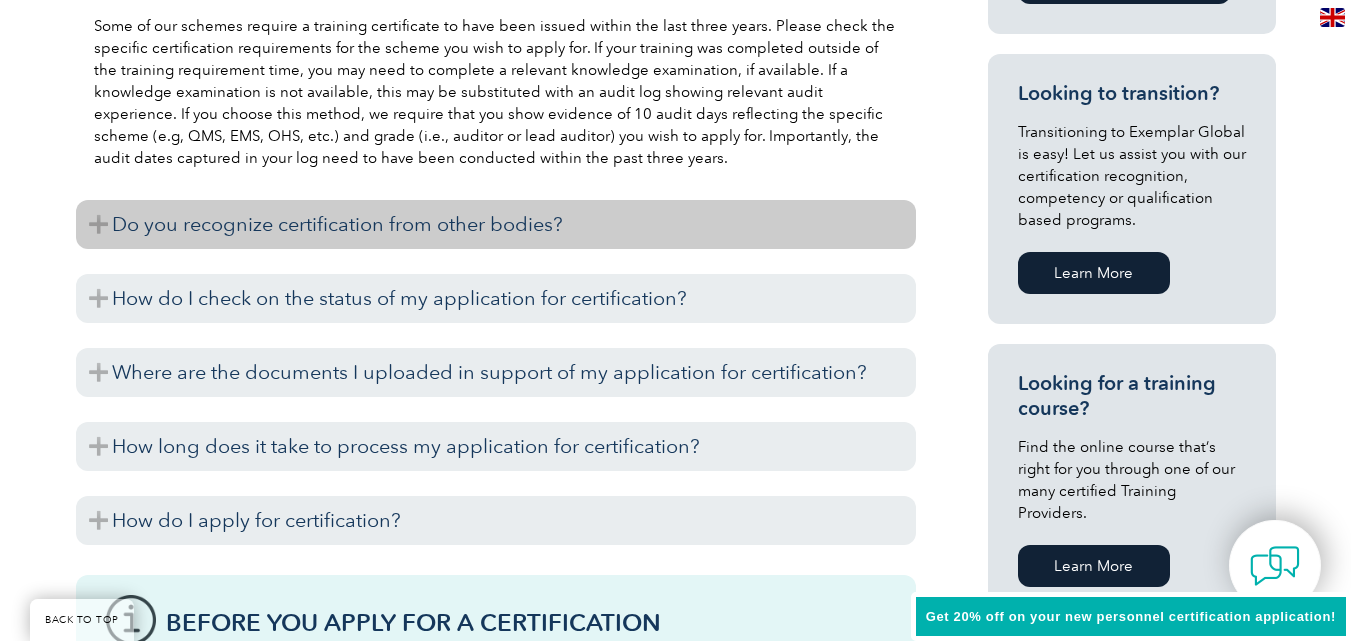 click on "Do you recognize certification from other bodies?" at bounding box center [496, 224] 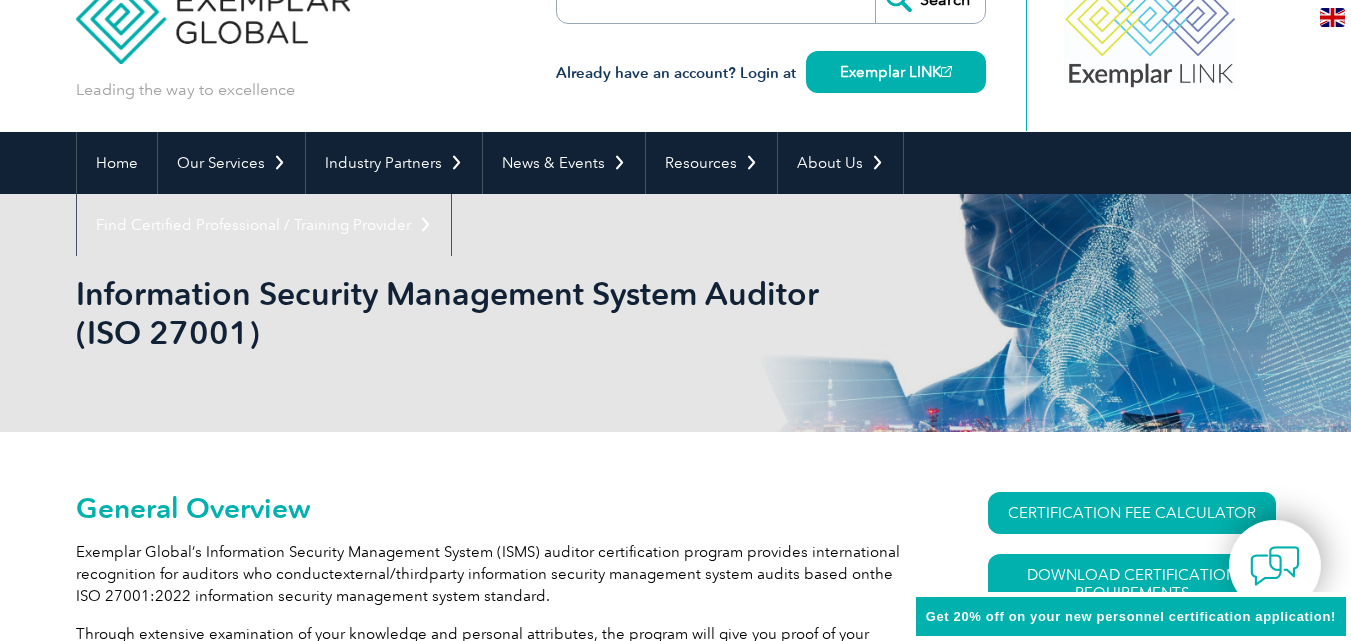 scroll, scrollTop: 0, scrollLeft: 0, axis: both 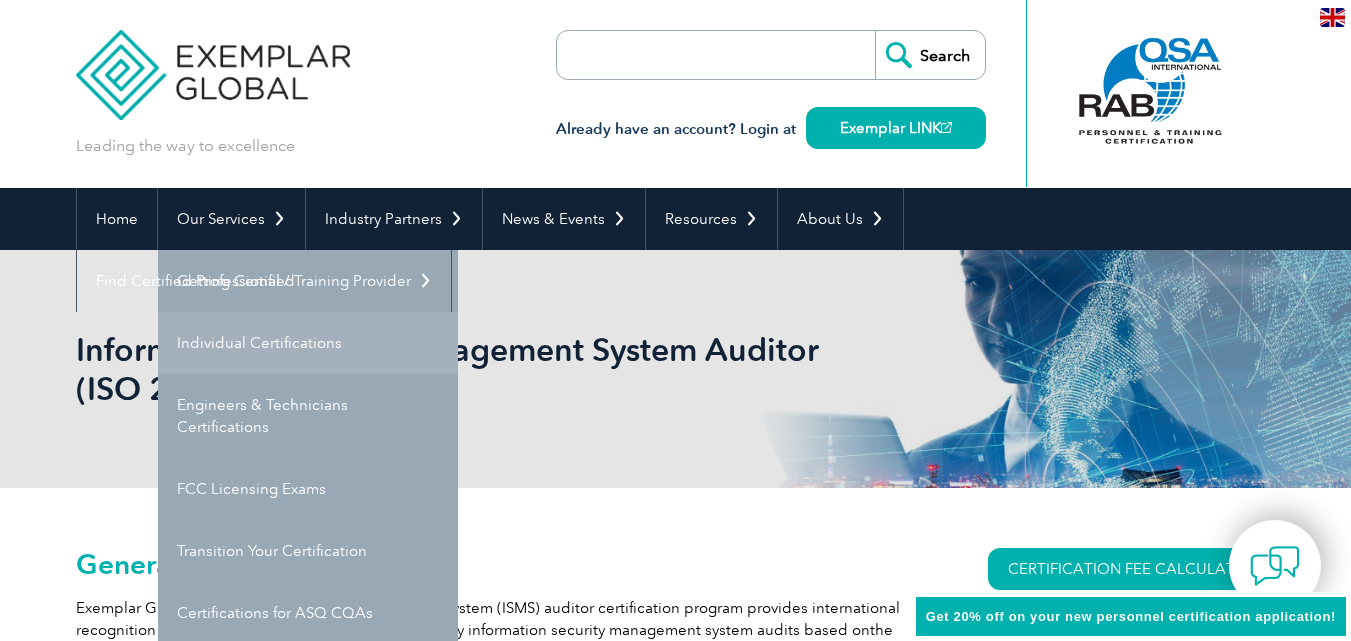 click on "Individual Certifications" at bounding box center (308, 343) 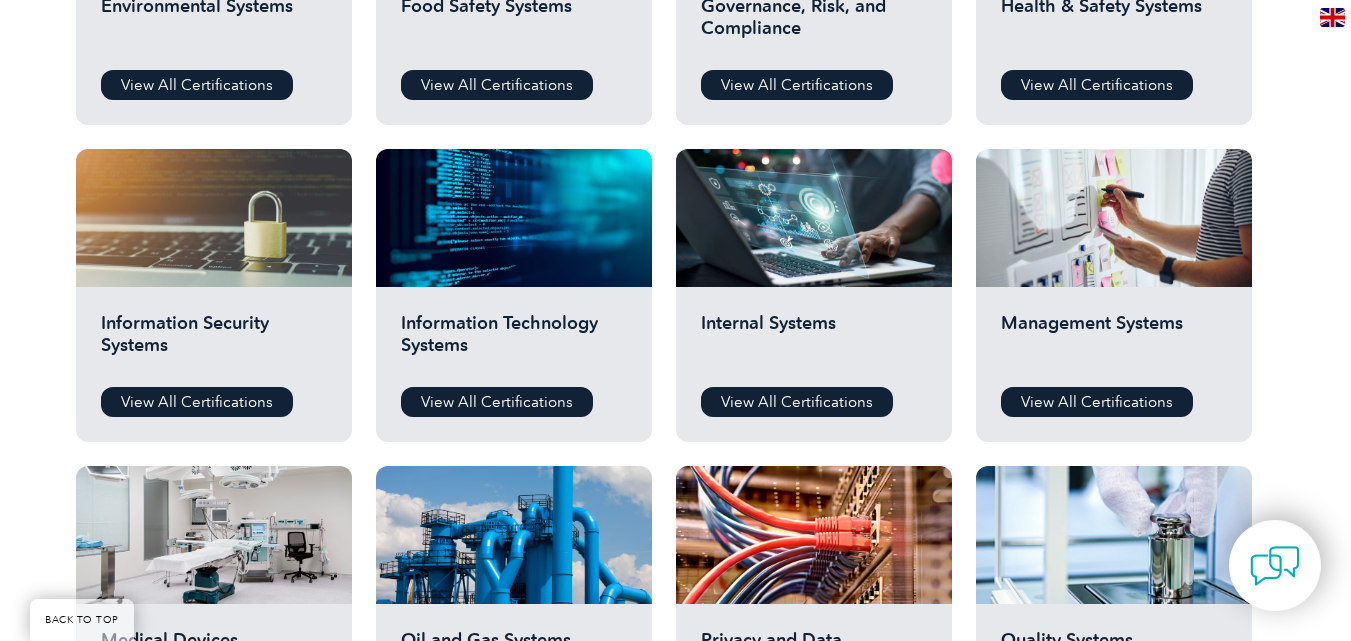 scroll, scrollTop: 1000, scrollLeft: 0, axis: vertical 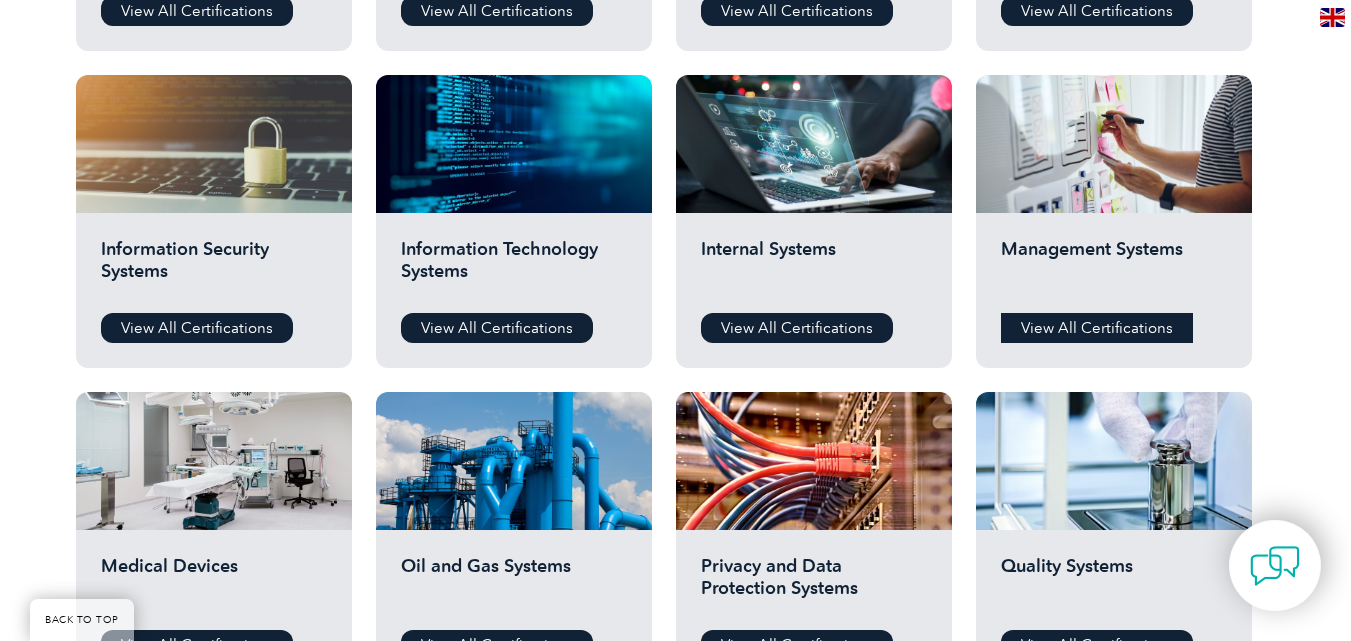 click on "View All Certifications" at bounding box center (1097, 328) 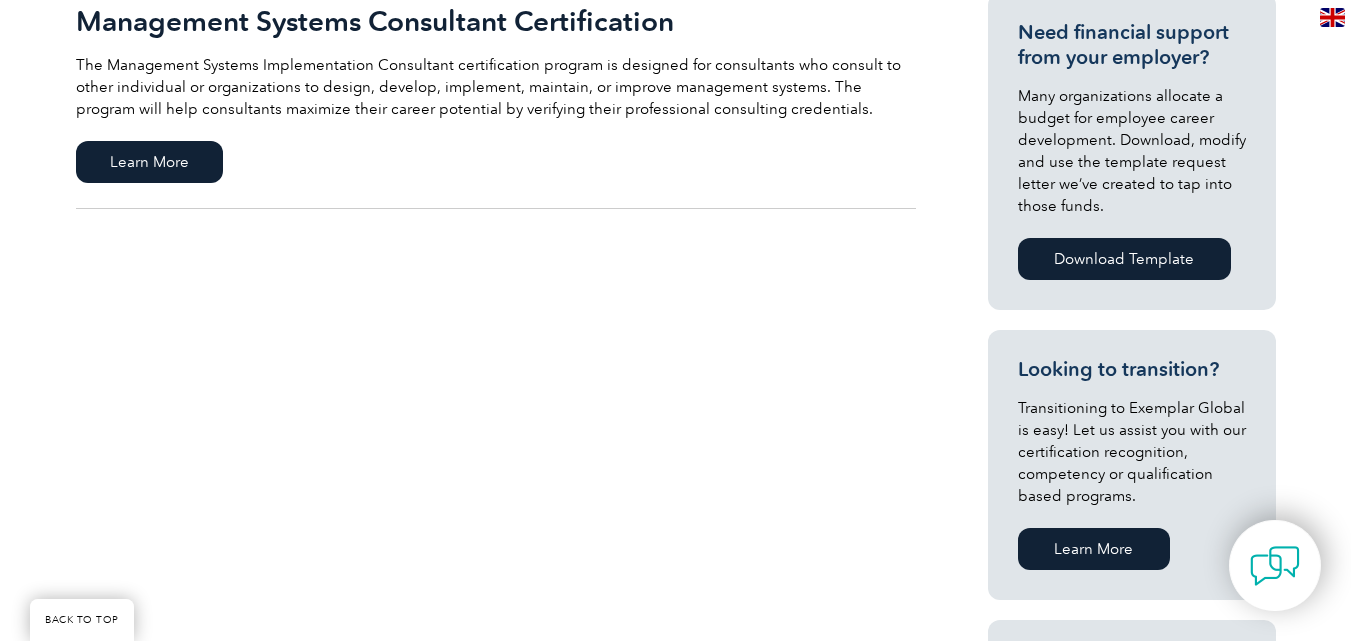 scroll, scrollTop: 500, scrollLeft: 0, axis: vertical 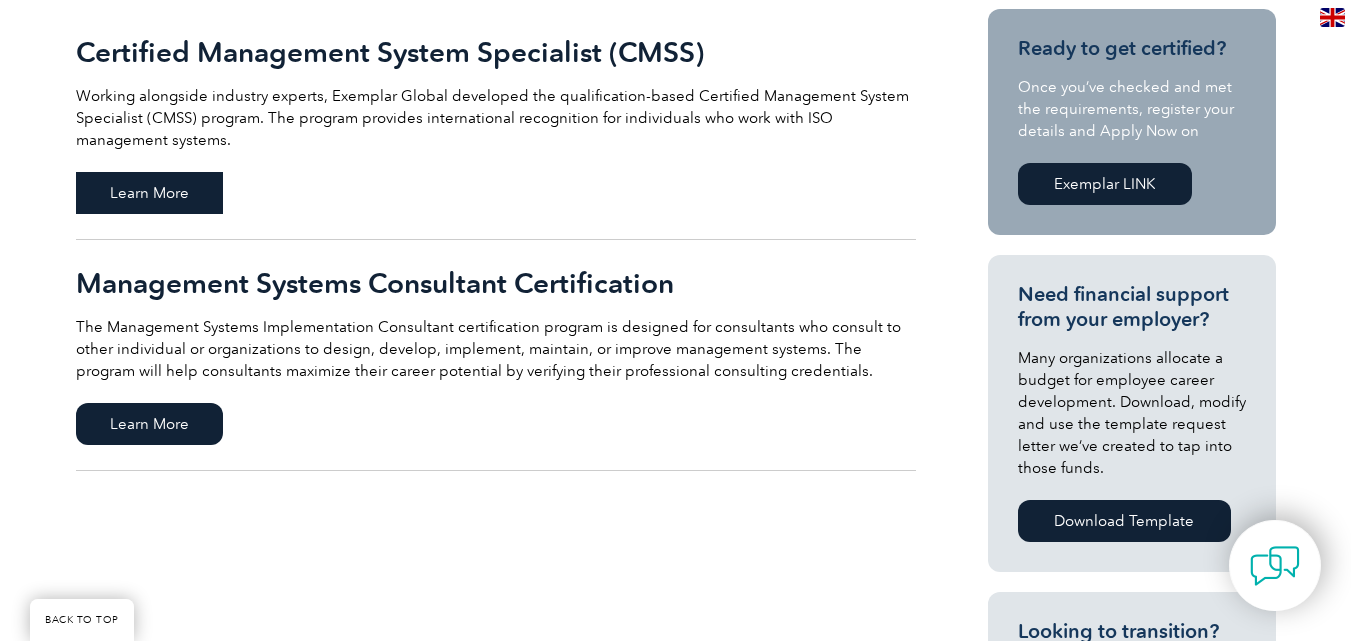 click on "Learn More" at bounding box center [149, 193] 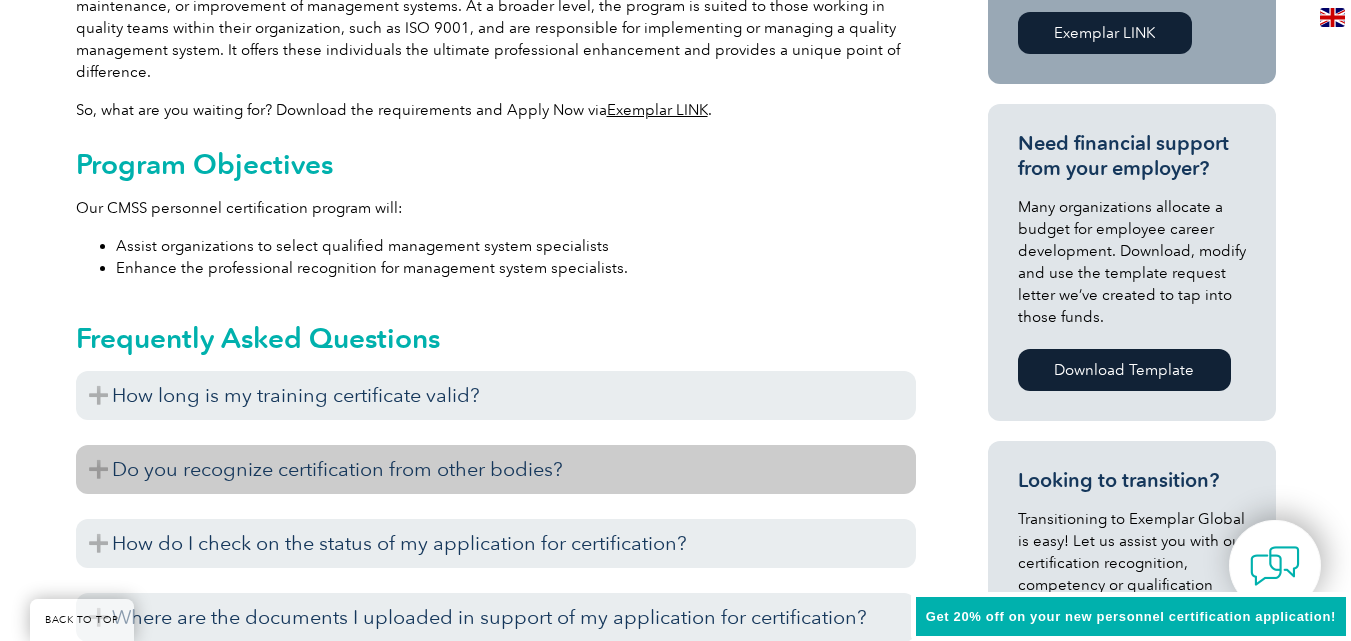 scroll, scrollTop: 795, scrollLeft: 0, axis: vertical 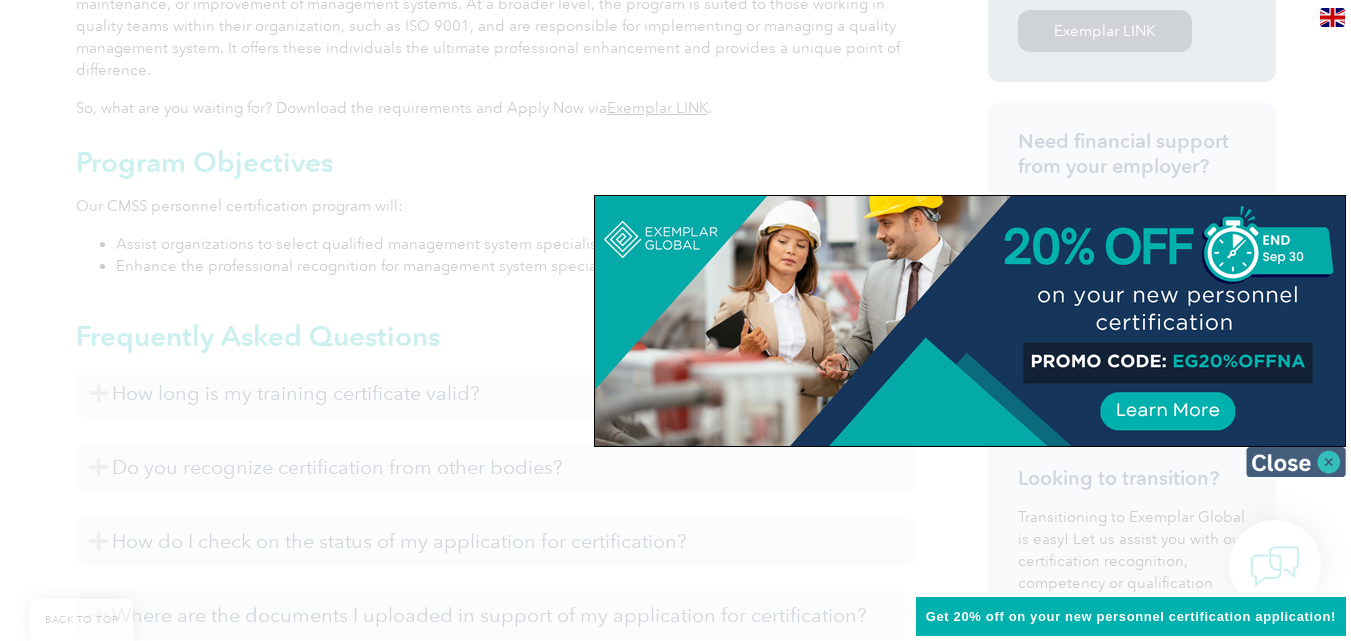 click at bounding box center (1296, 462) 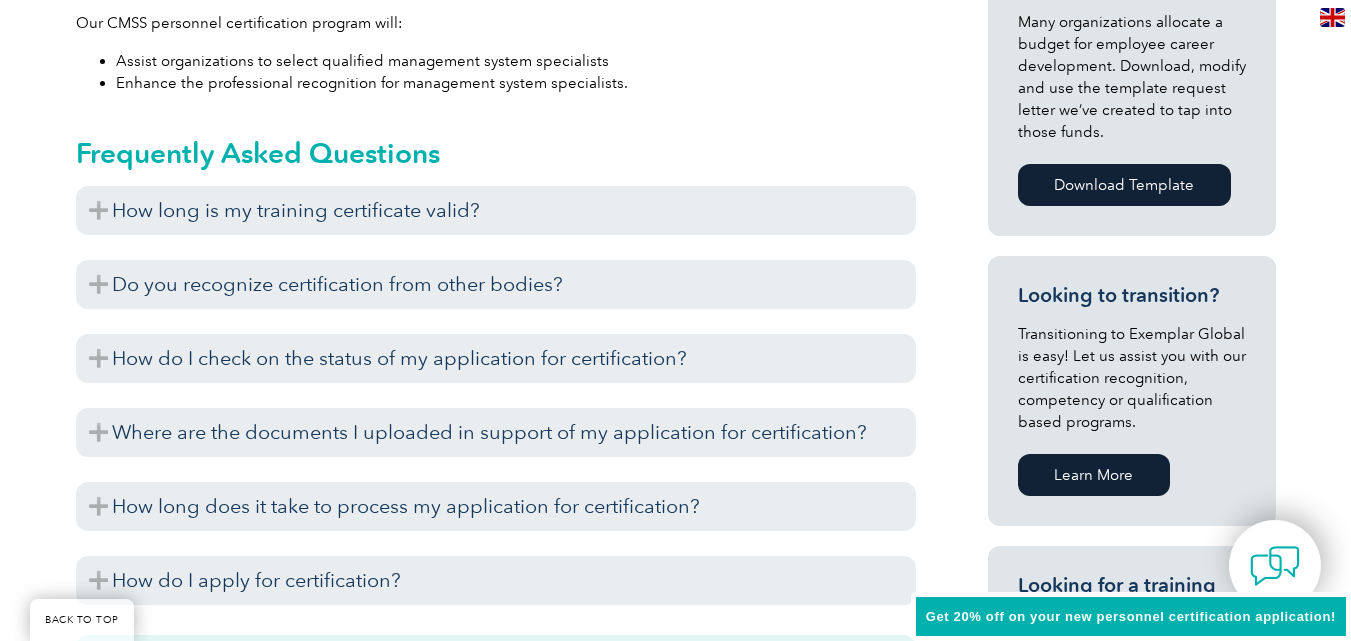 scroll, scrollTop: 995, scrollLeft: 0, axis: vertical 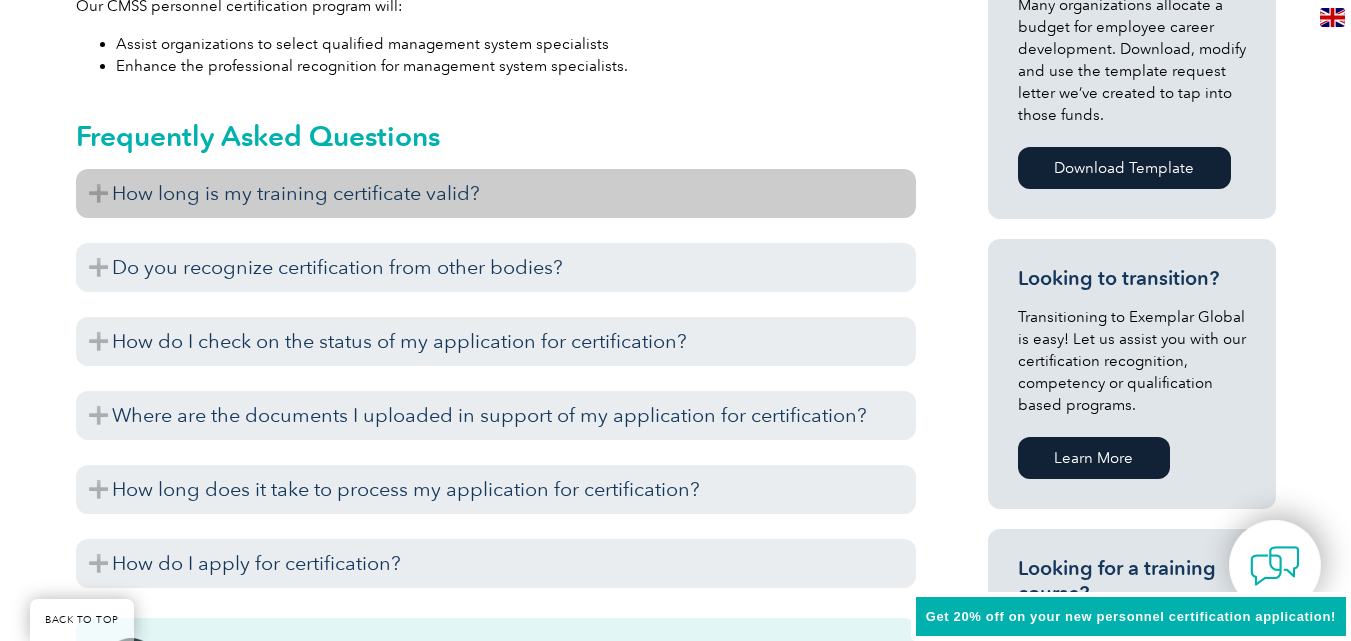 click on "How long is my training certificate valid?" at bounding box center (496, 193) 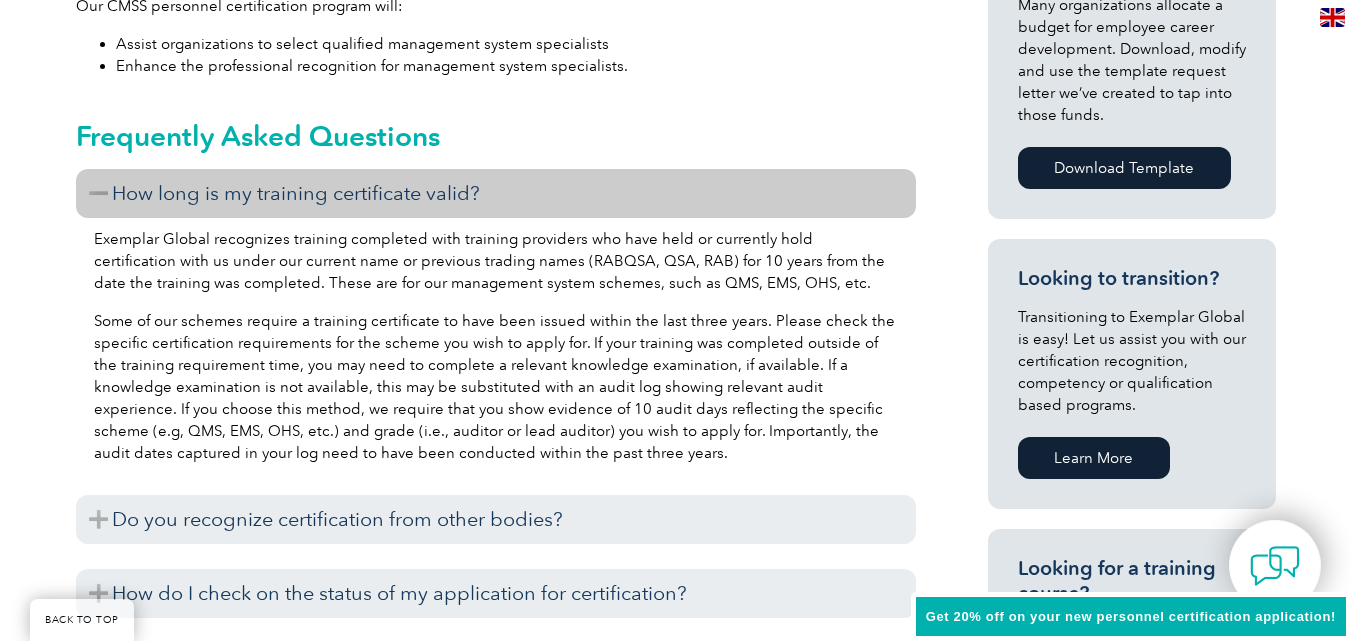click on "How long is my training certificate valid?" at bounding box center [496, 193] 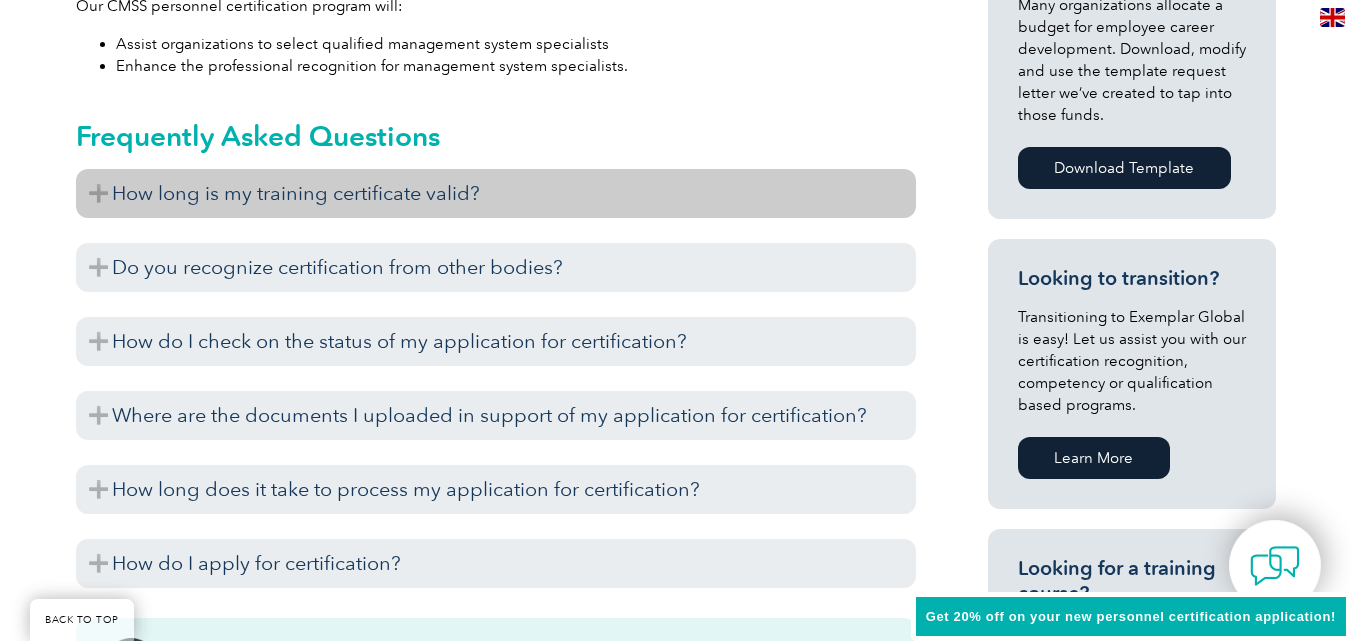 click on "How long is my training certificate valid?" at bounding box center (496, 193) 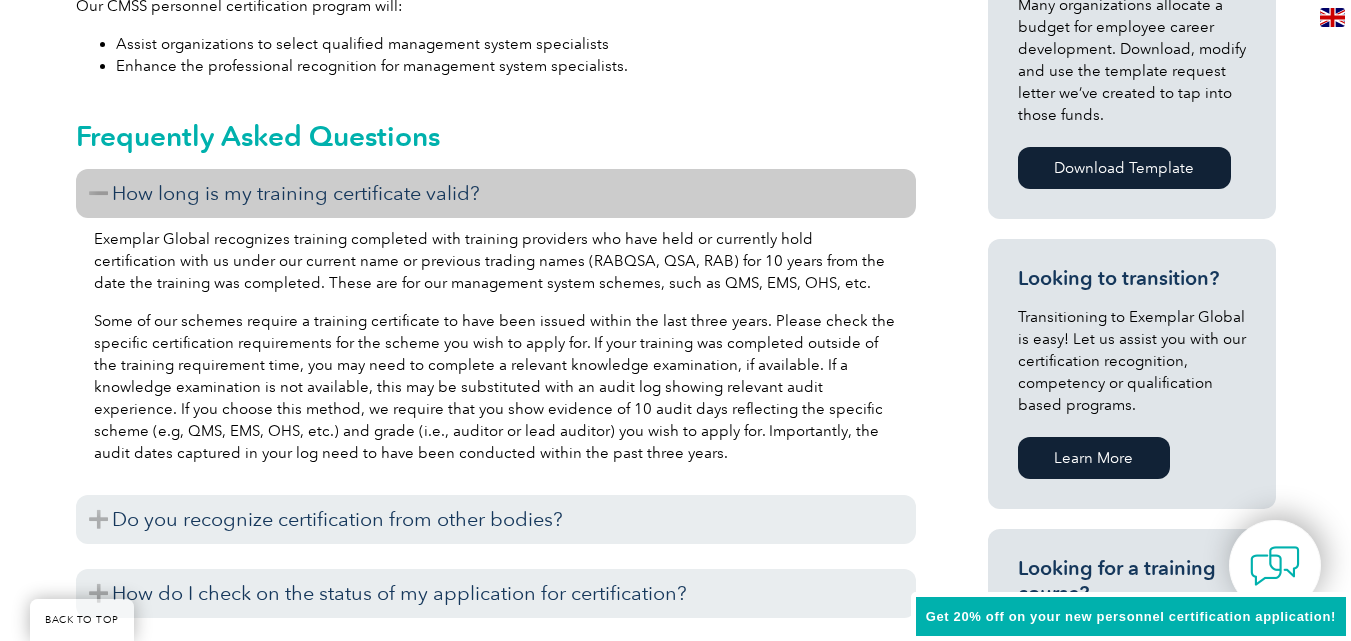 click on "How long is my training certificate valid?" at bounding box center [496, 193] 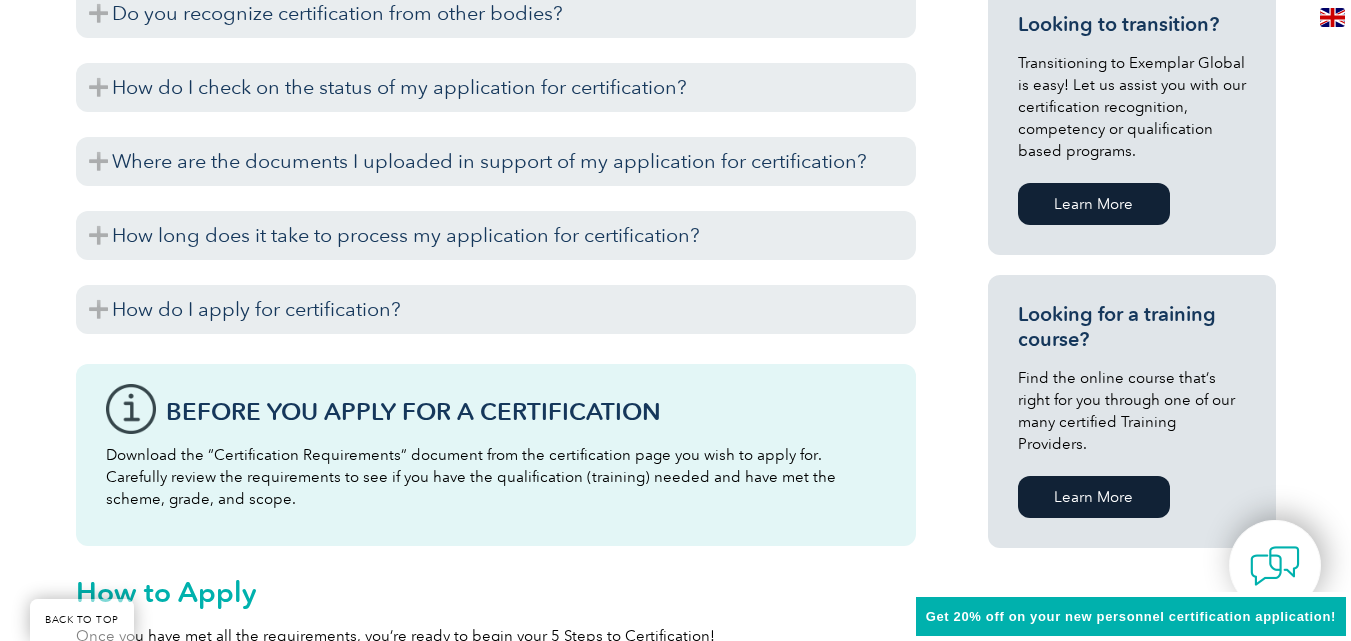 scroll, scrollTop: 1295, scrollLeft: 0, axis: vertical 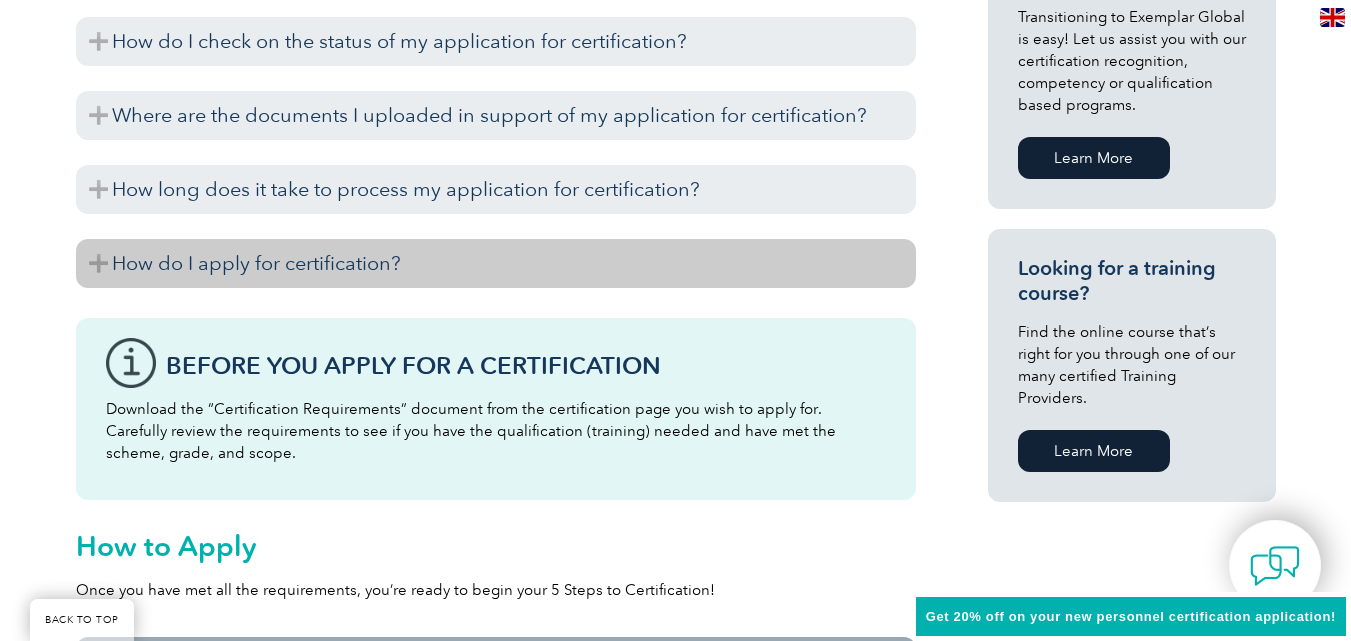 click on "How do I apply for certification?" at bounding box center (496, 263) 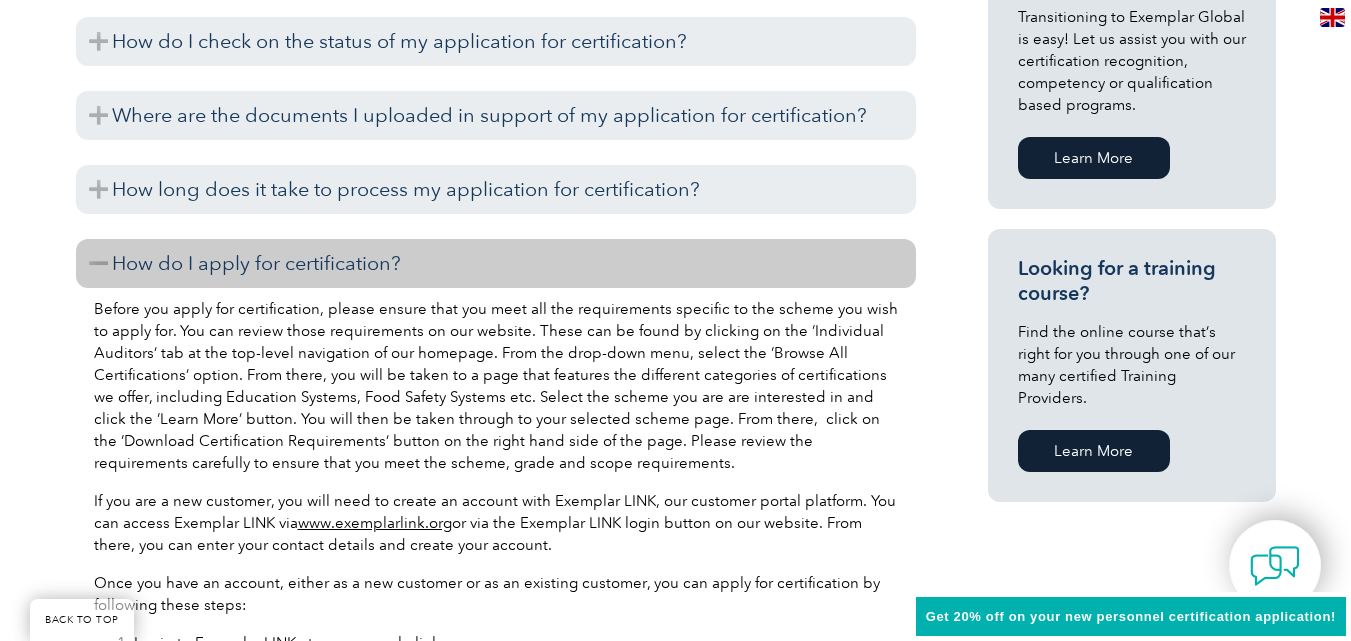 click on "www.exemplarlink.org" at bounding box center (375, 523) 